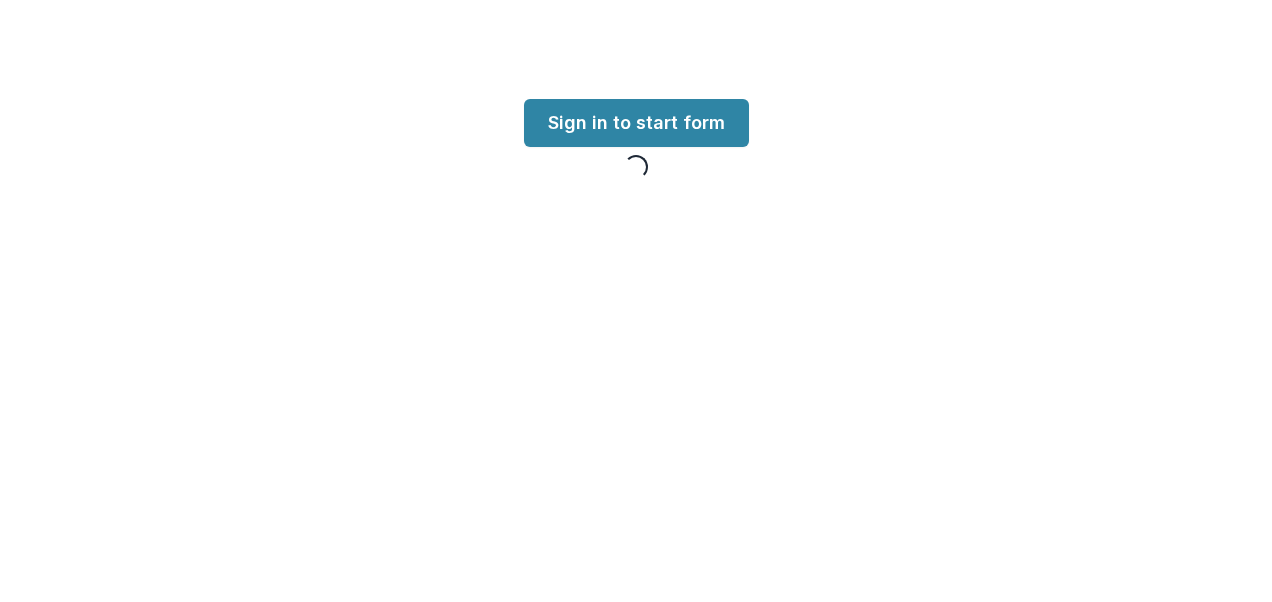 scroll, scrollTop: 0, scrollLeft: 0, axis: both 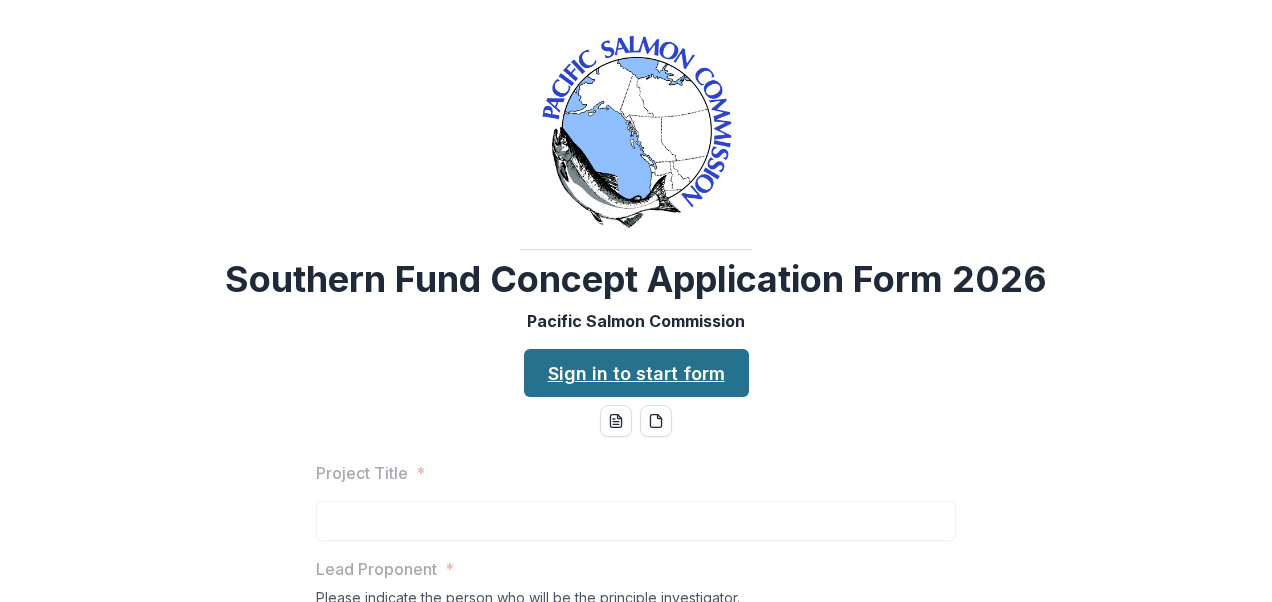 click on "Sign in to start form" at bounding box center [636, 373] 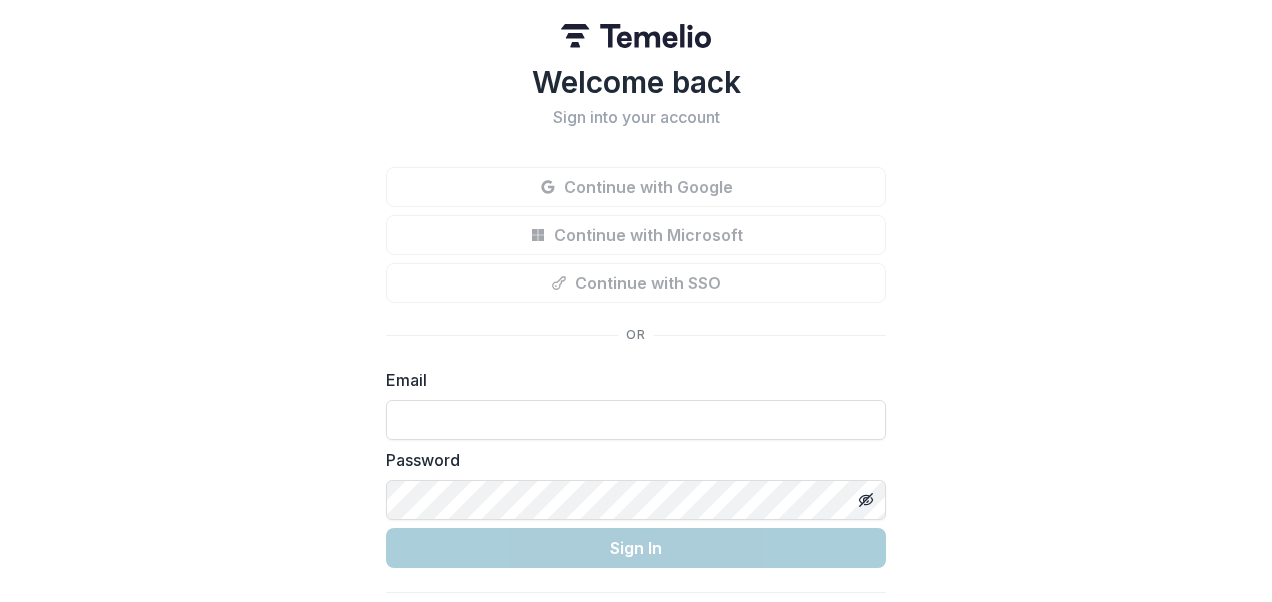 scroll, scrollTop: 0, scrollLeft: 0, axis: both 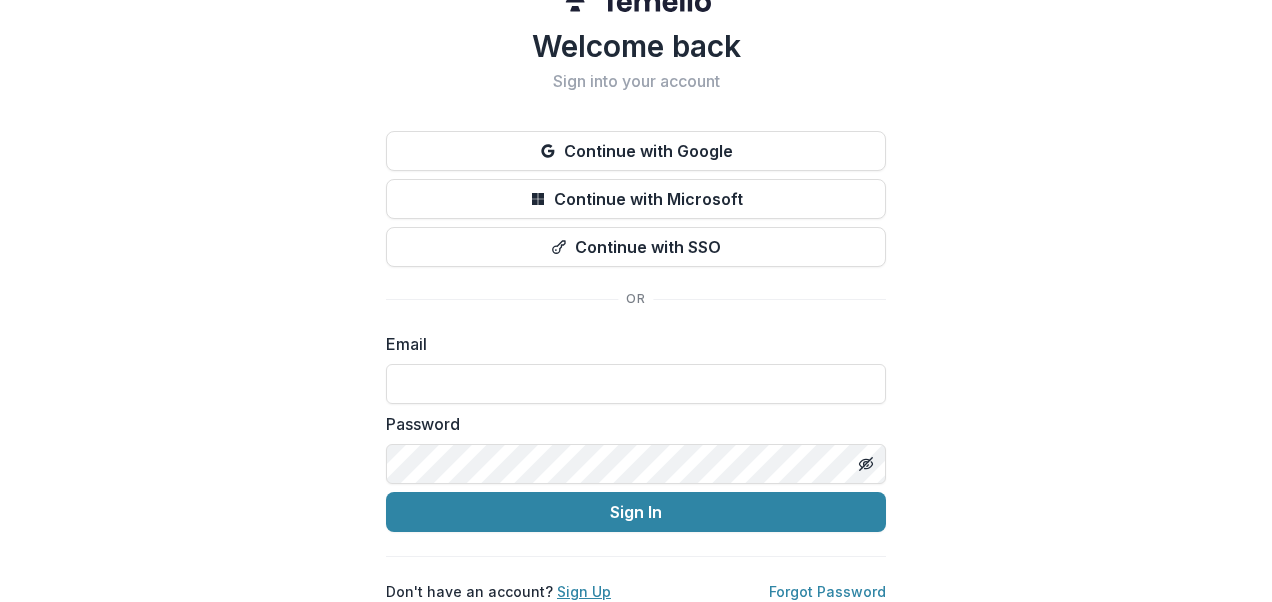 click on "Sign Up" at bounding box center (584, 591) 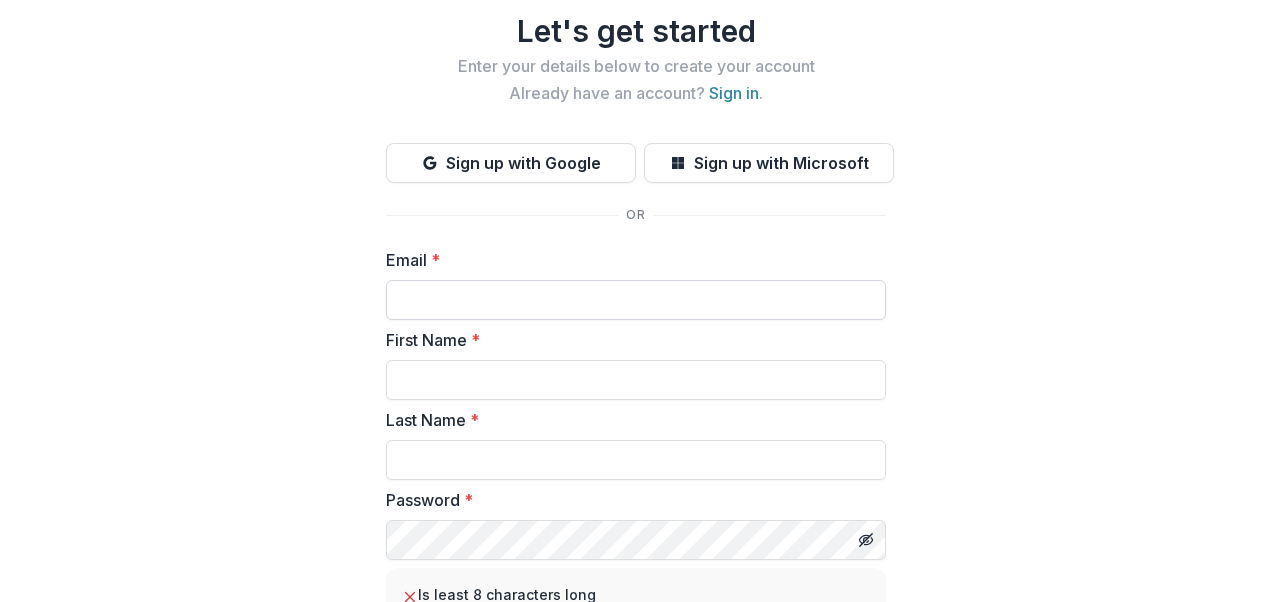 click on "Email *" at bounding box center [636, 300] 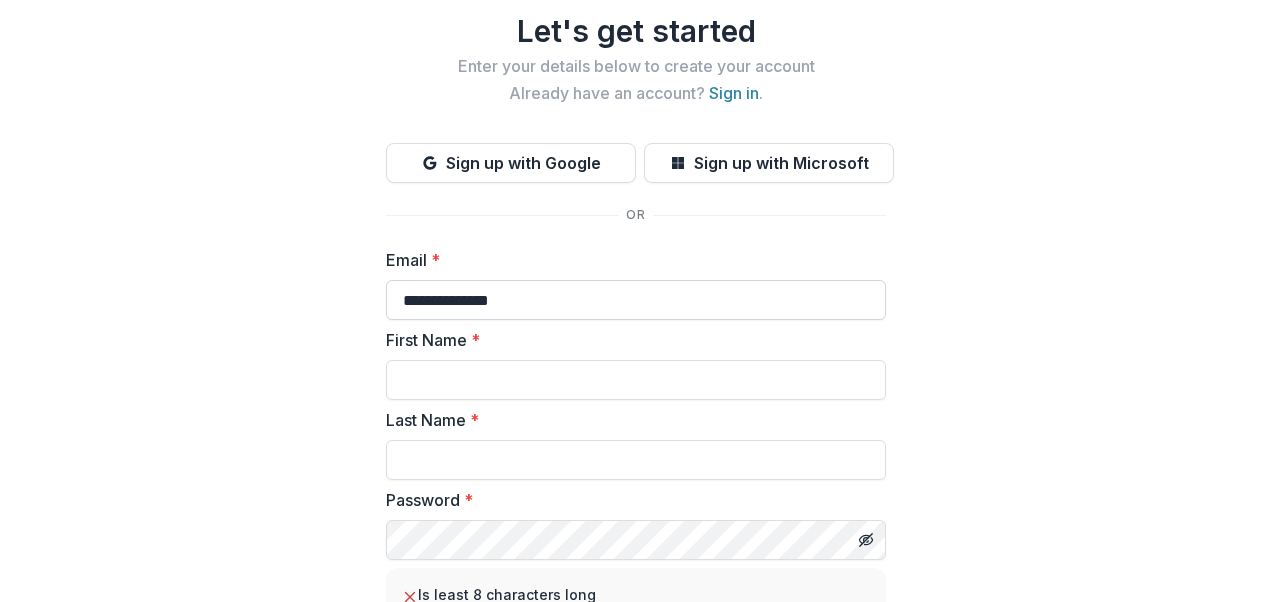 type on "**********" 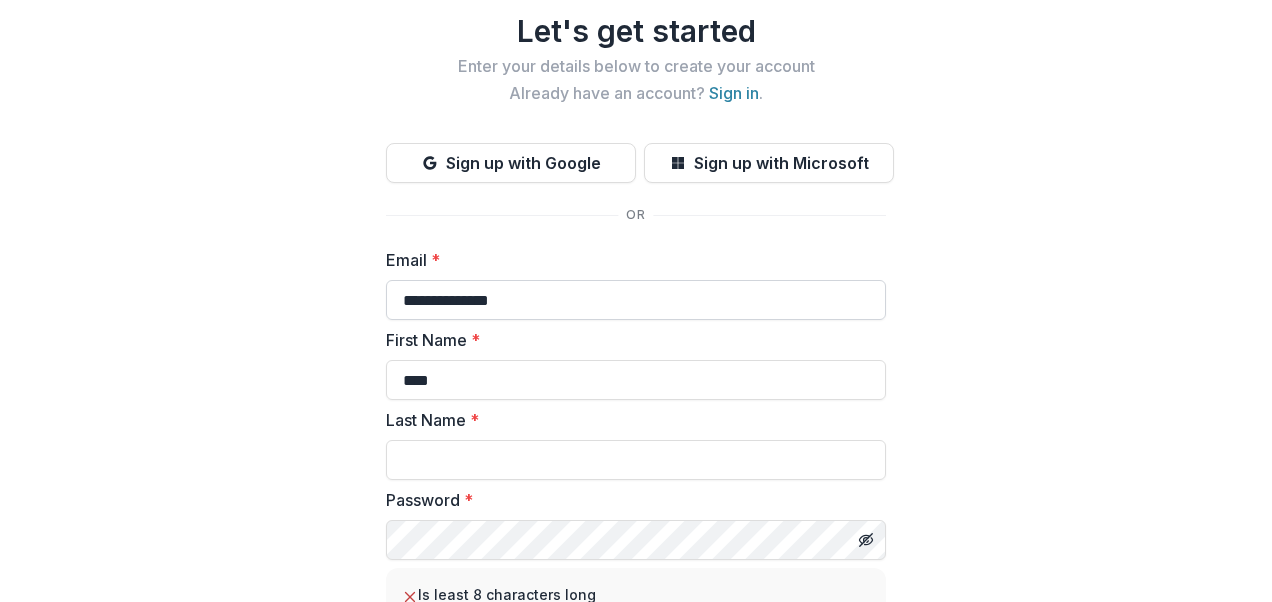 type on "****" 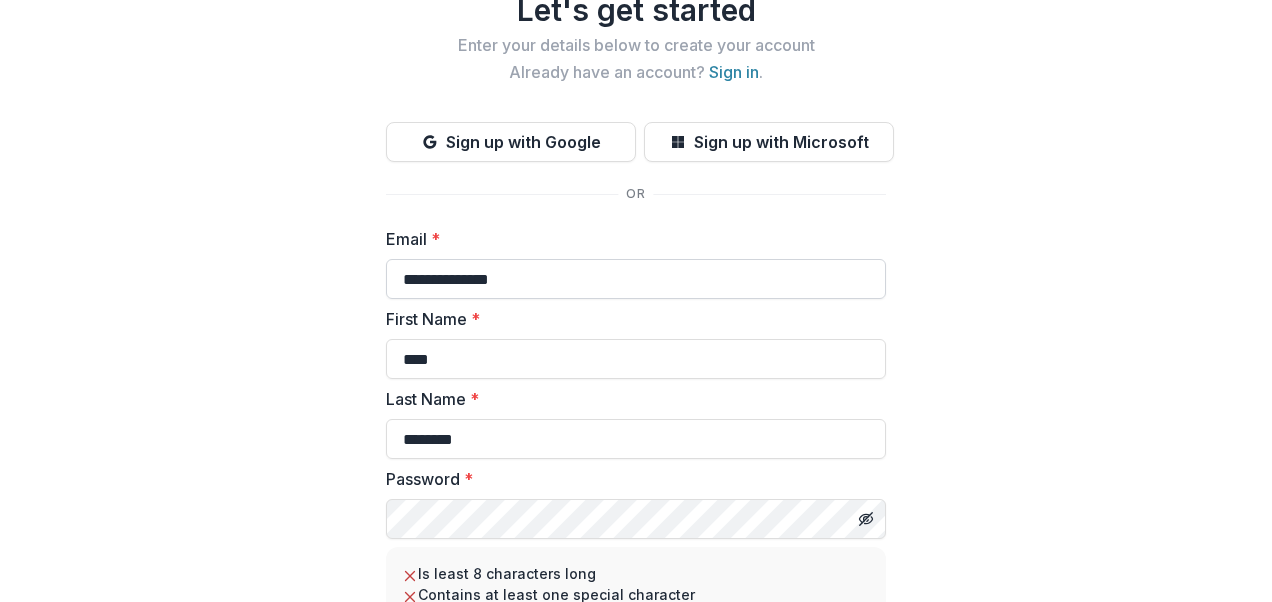 type on "********" 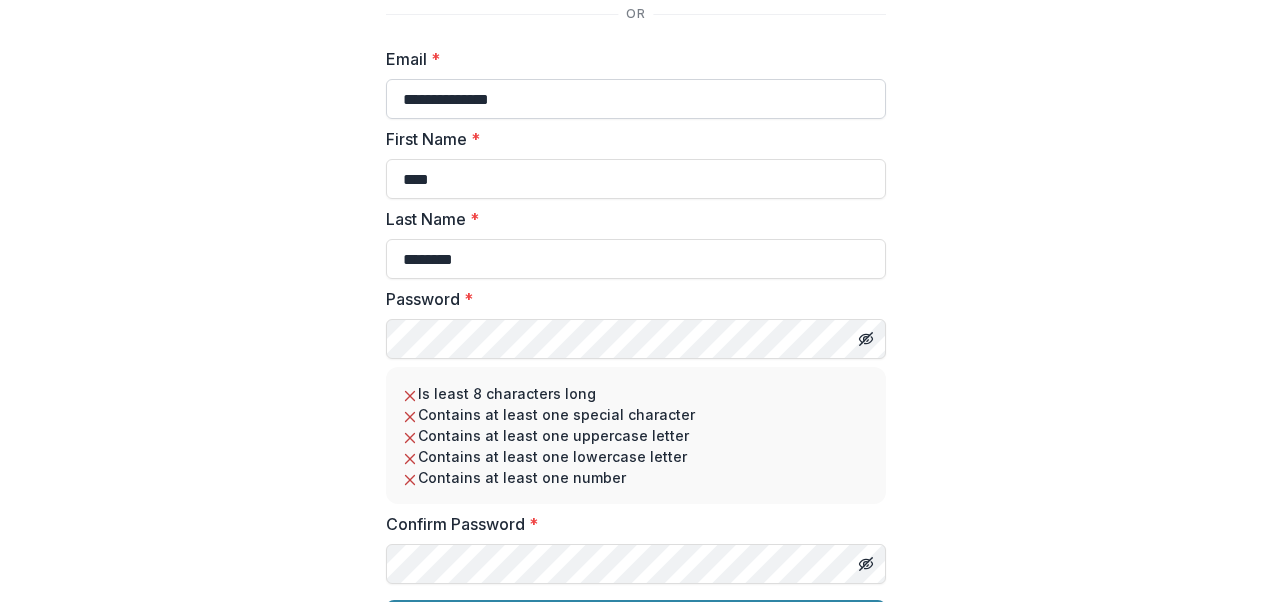 scroll, scrollTop: 254, scrollLeft: 0, axis: vertical 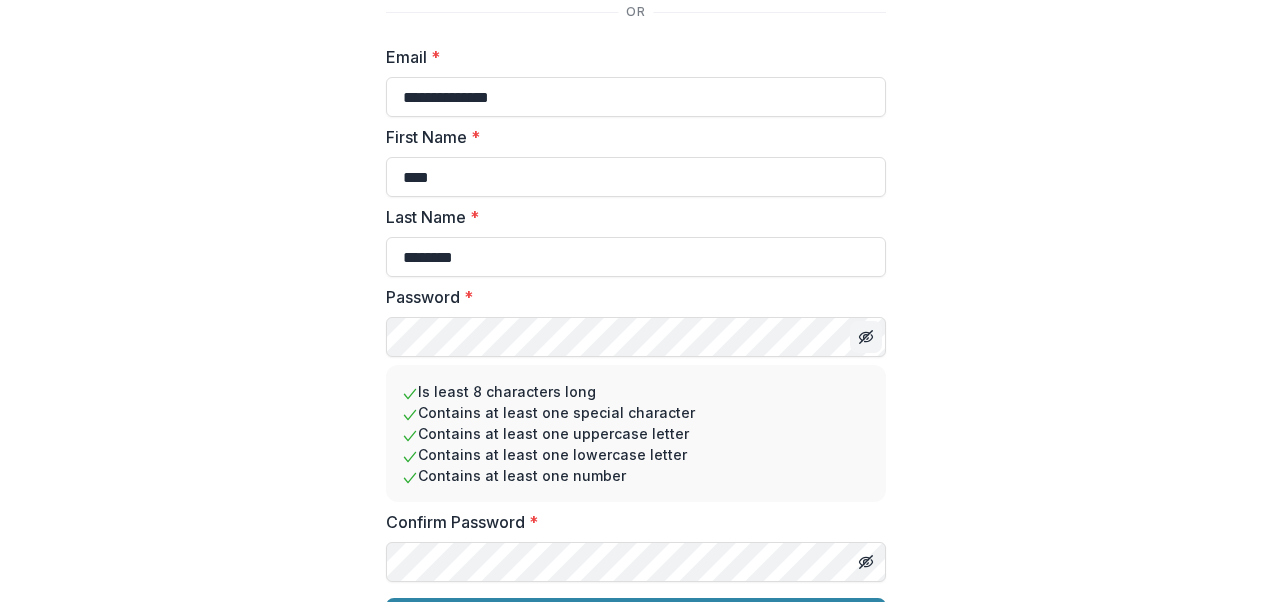 click 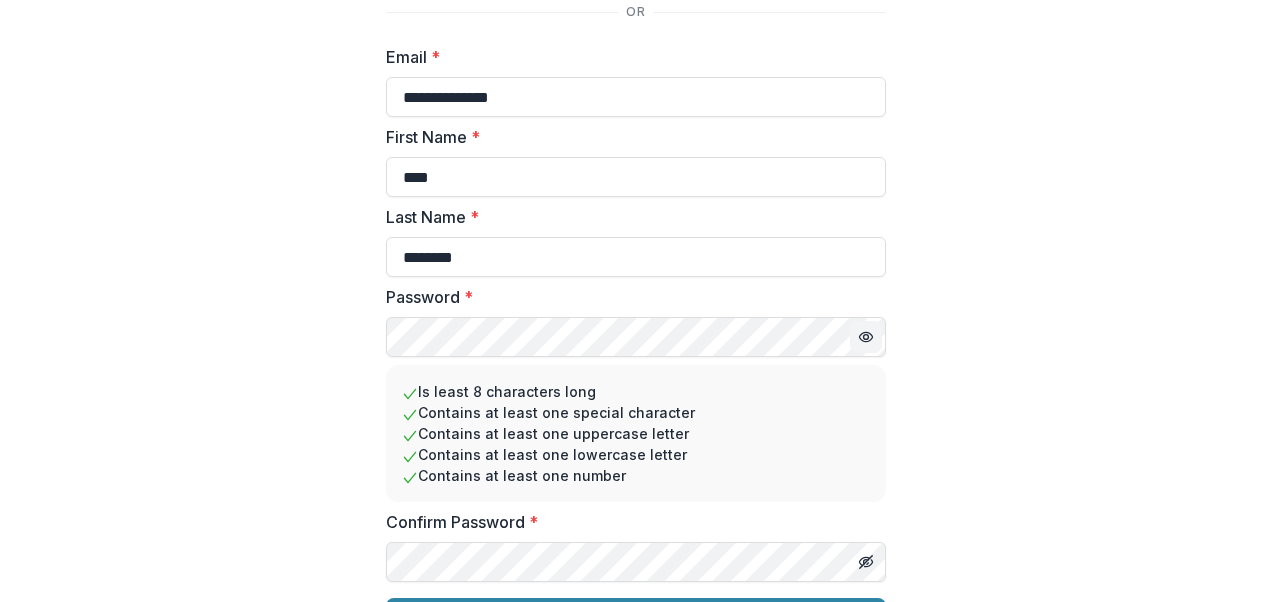 click on "**********" at bounding box center [636, 192] 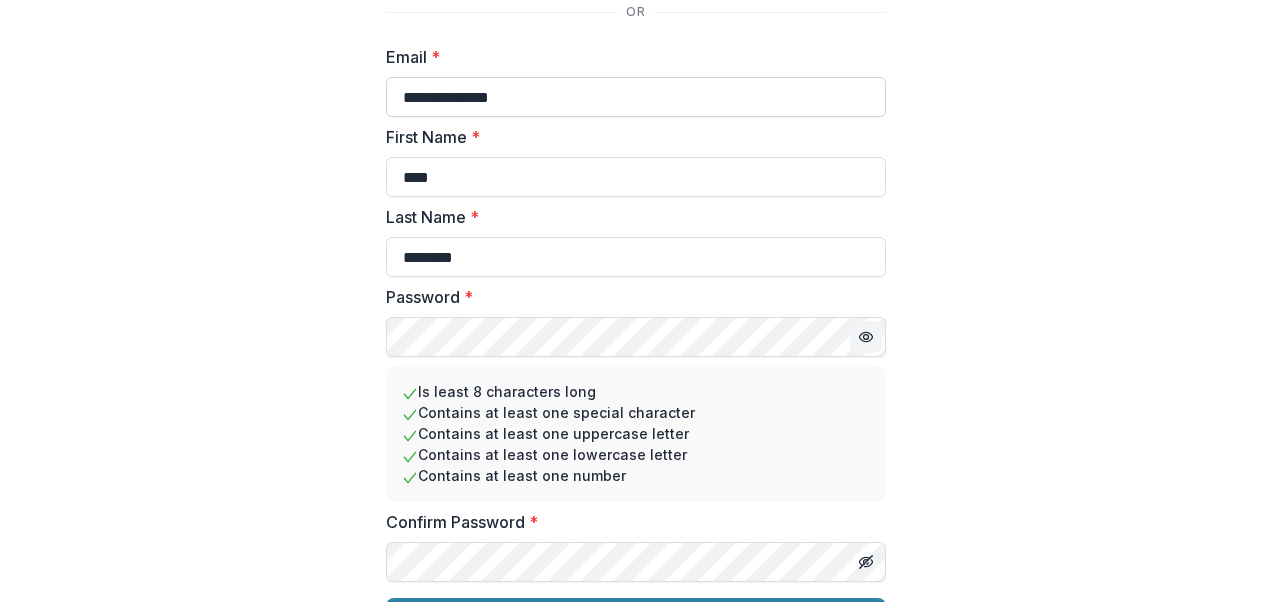 click on "**********" at bounding box center [636, 97] 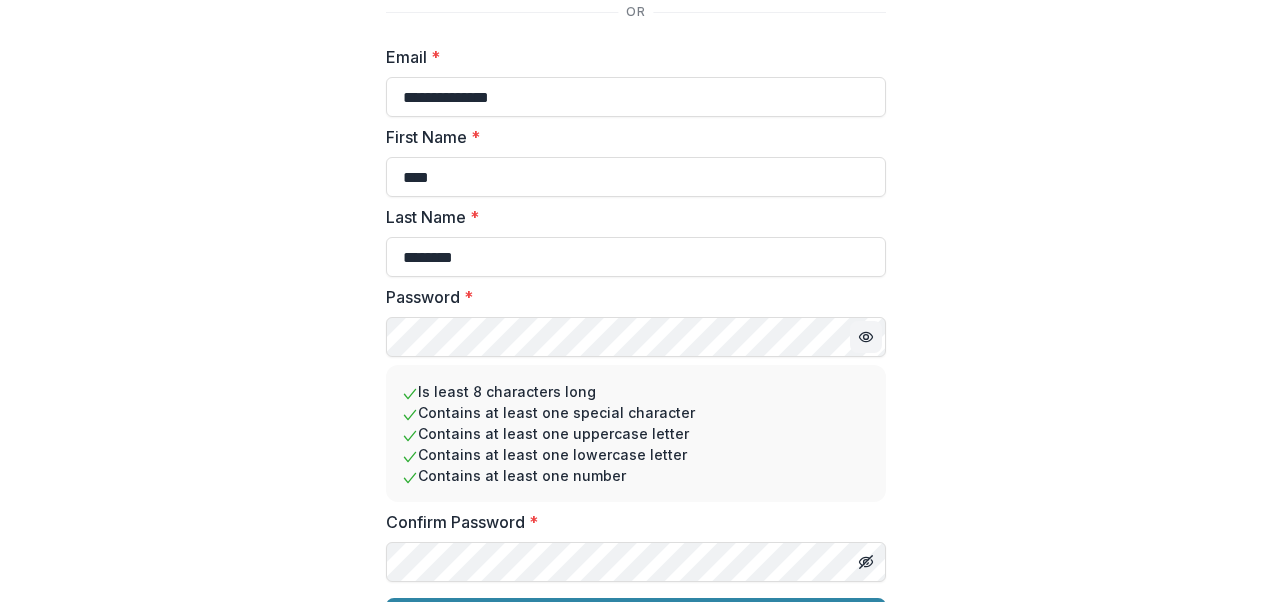 scroll, scrollTop: 0, scrollLeft: 0, axis: both 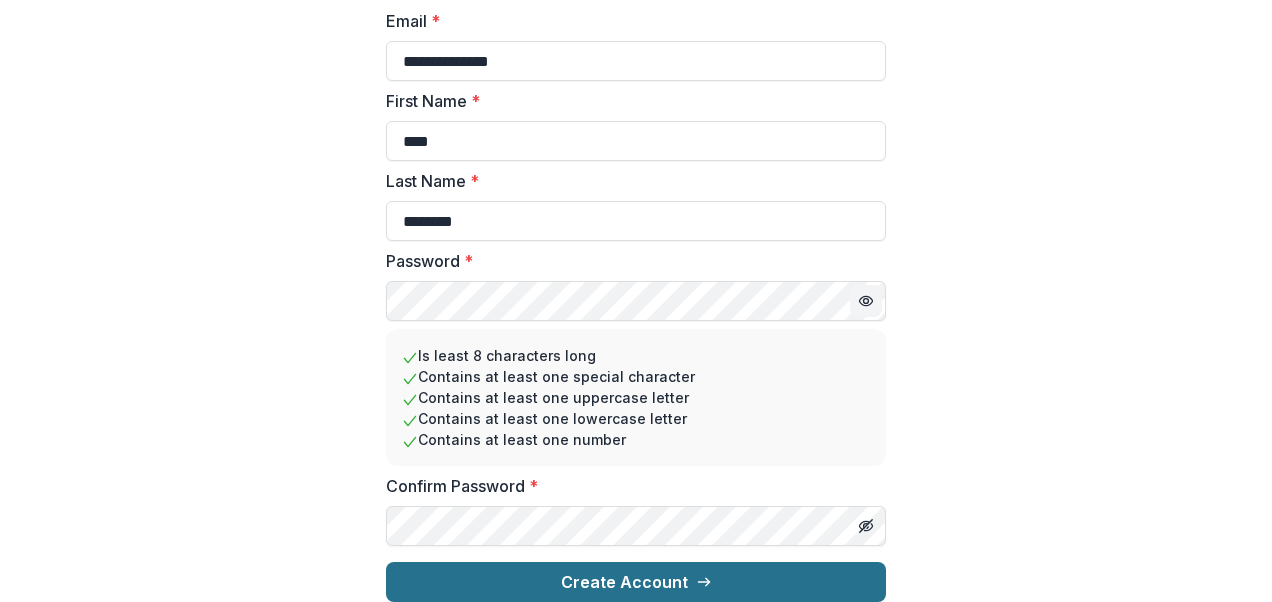 click on "Create Account" at bounding box center (636, 582) 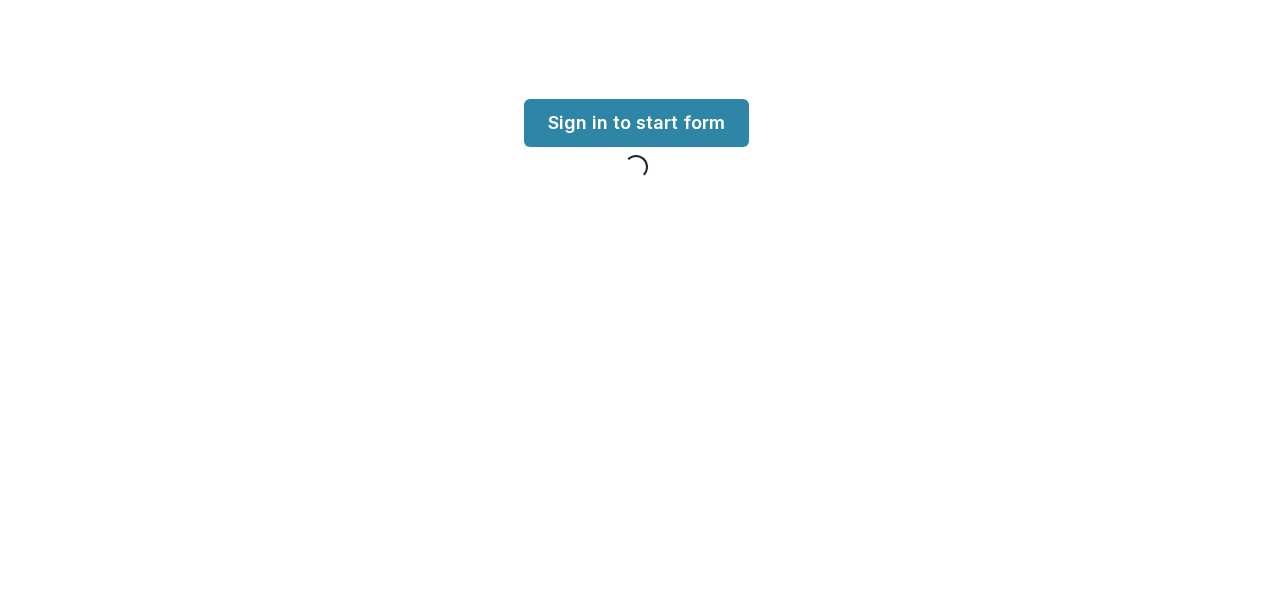 scroll, scrollTop: 0, scrollLeft: 0, axis: both 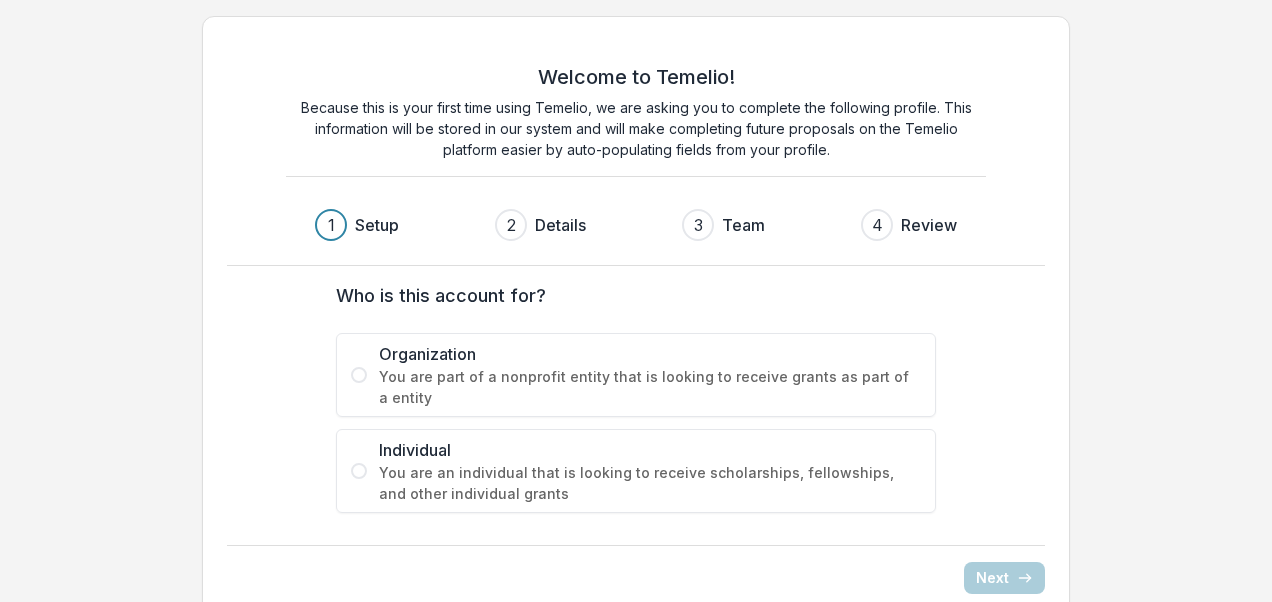 click on "You are part of a nonprofit entity that is looking to receive grants as part of a entity" at bounding box center (650, 387) 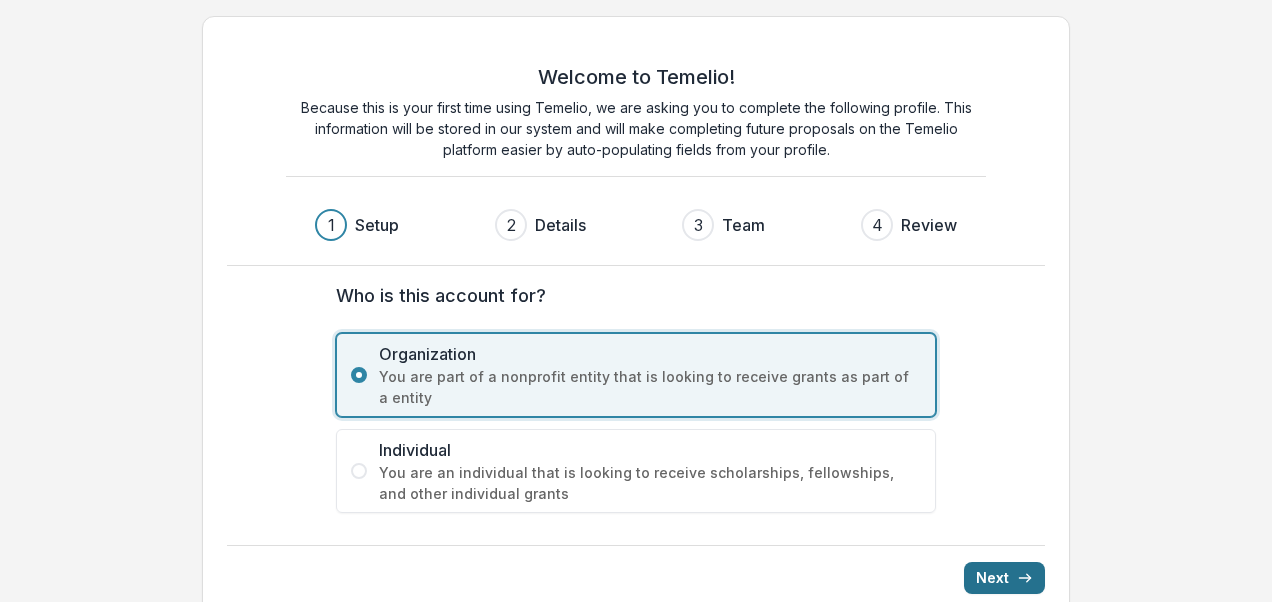 click on "Next" at bounding box center [1004, 578] 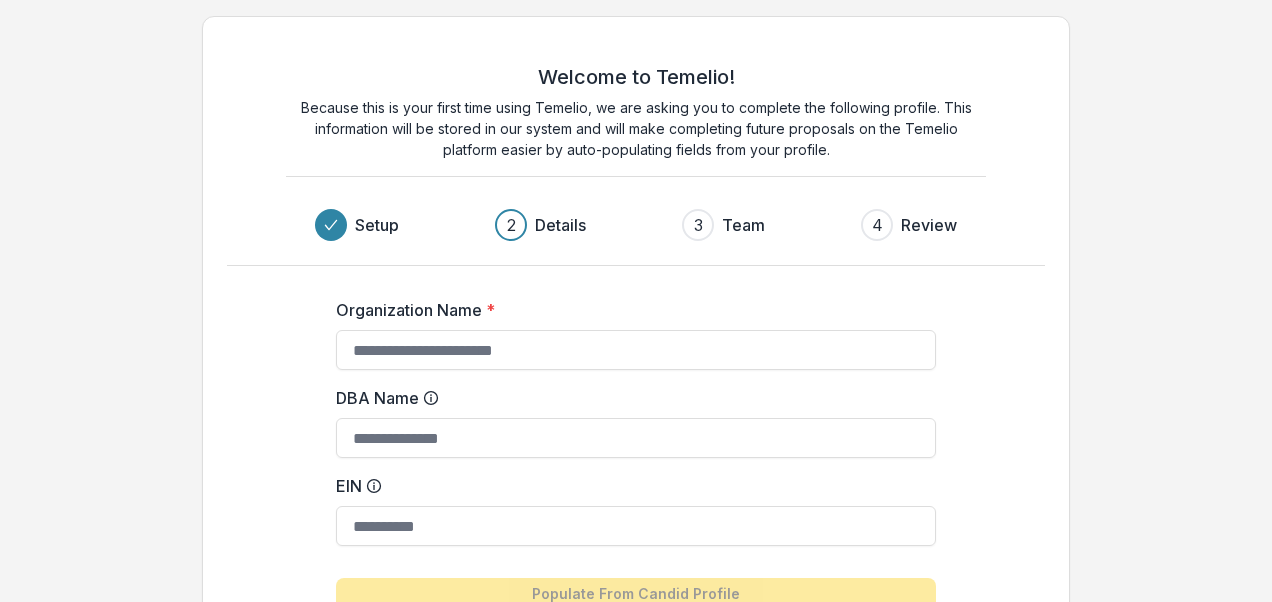 click on "DBA Name" at bounding box center [630, 398] 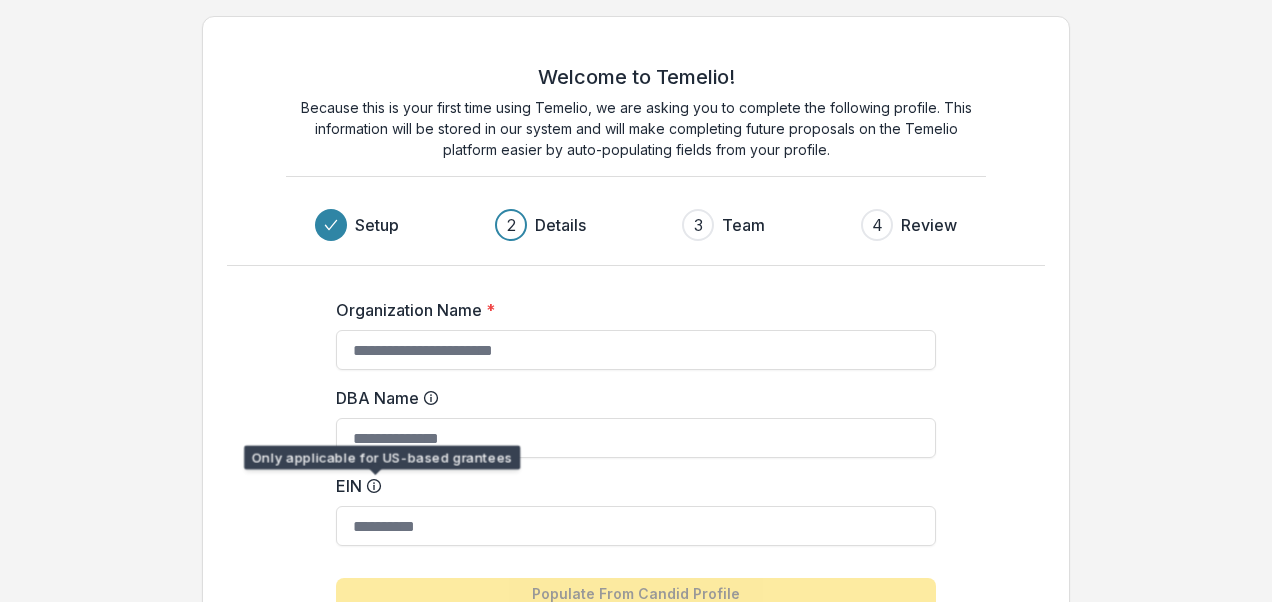 click 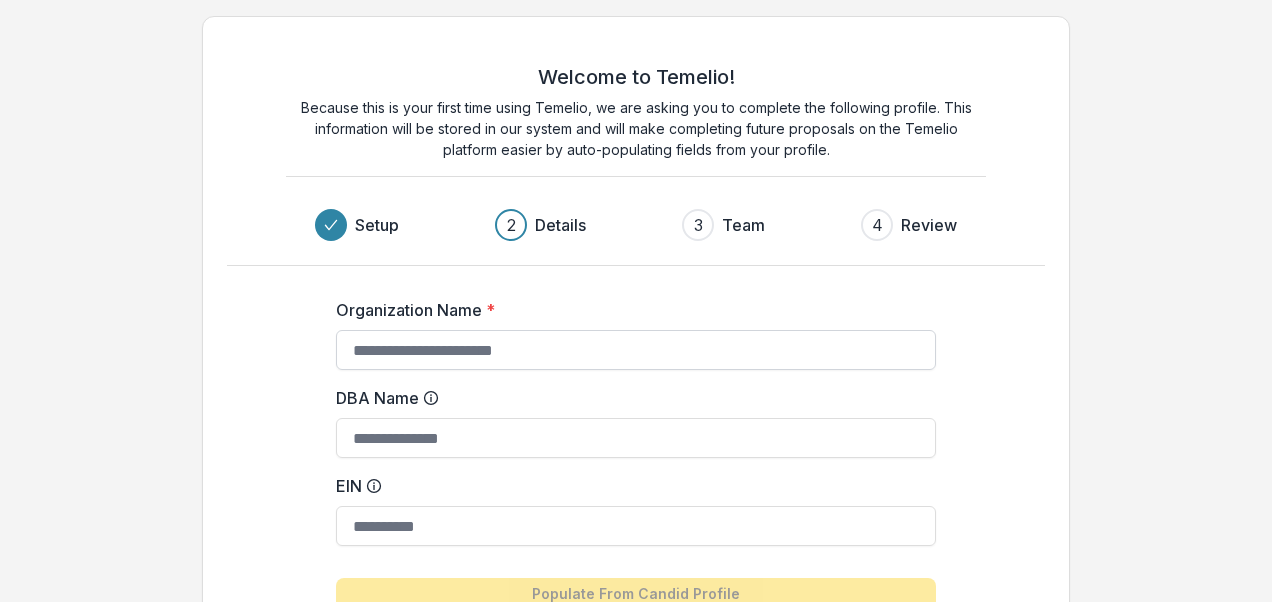 click on "Organization Name *" at bounding box center [636, 350] 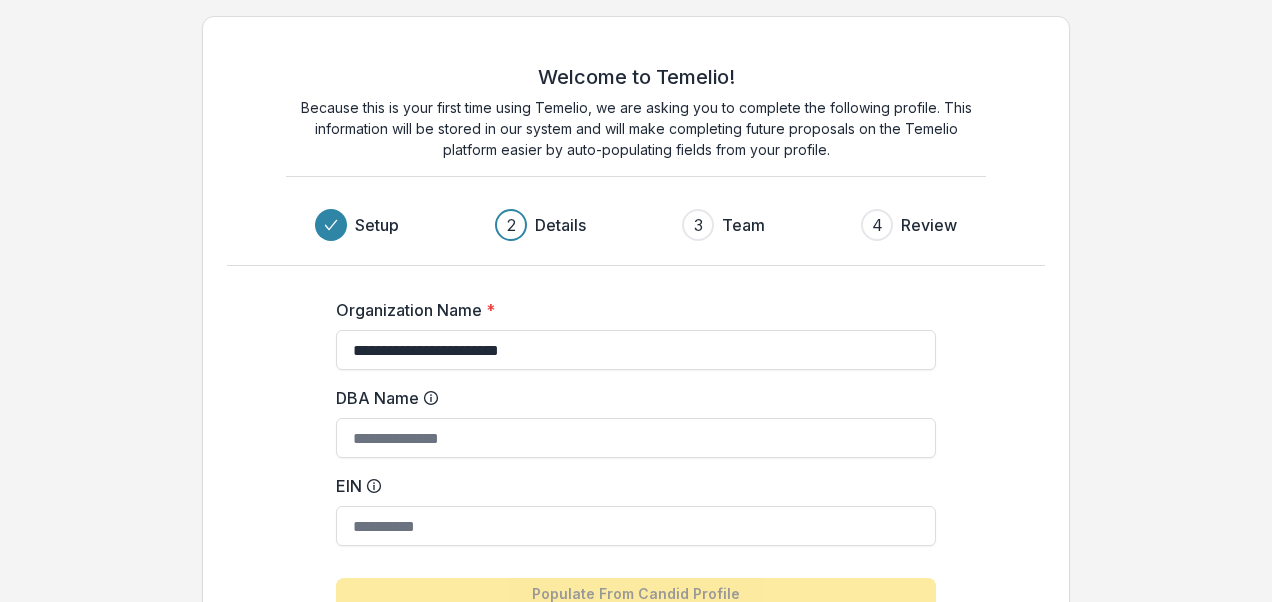 type on "**********" 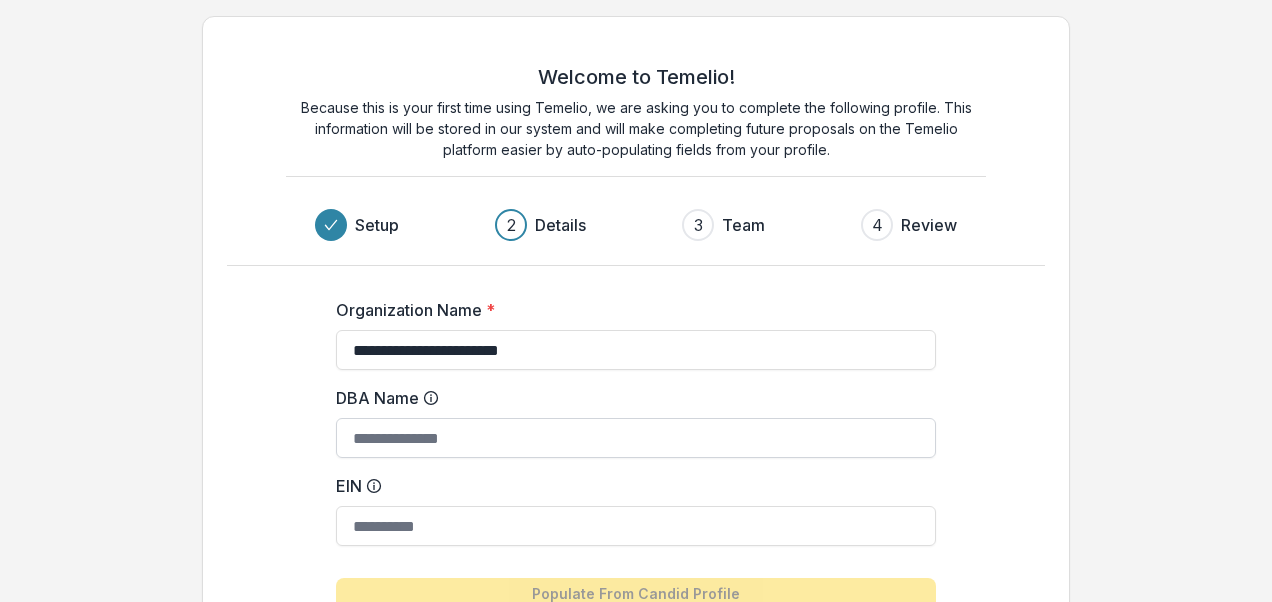 click on "DBA Name" at bounding box center [636, 438] 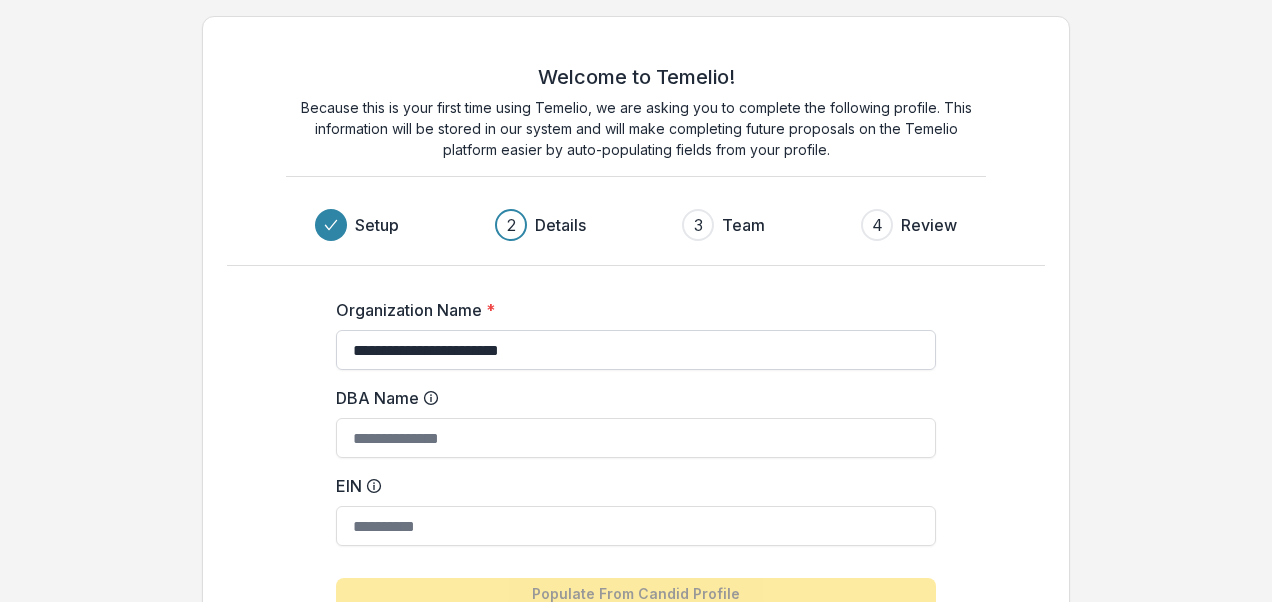 click on "**********" at bounding box center [636, 350] 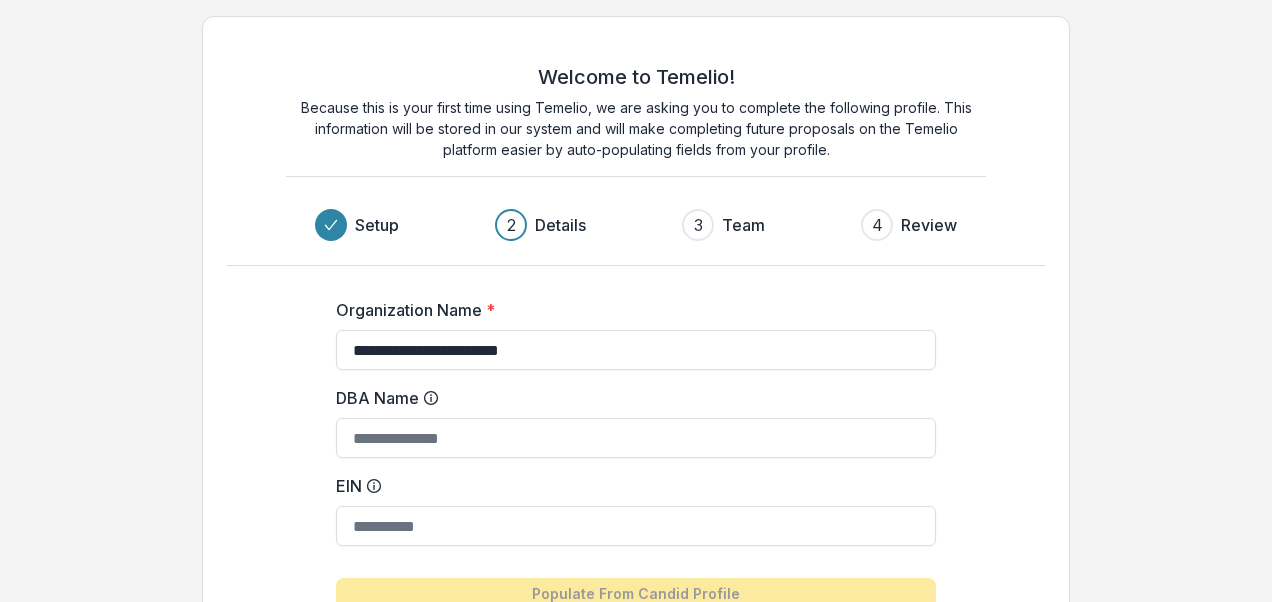 click on "3" at bounding box center [698, 225] 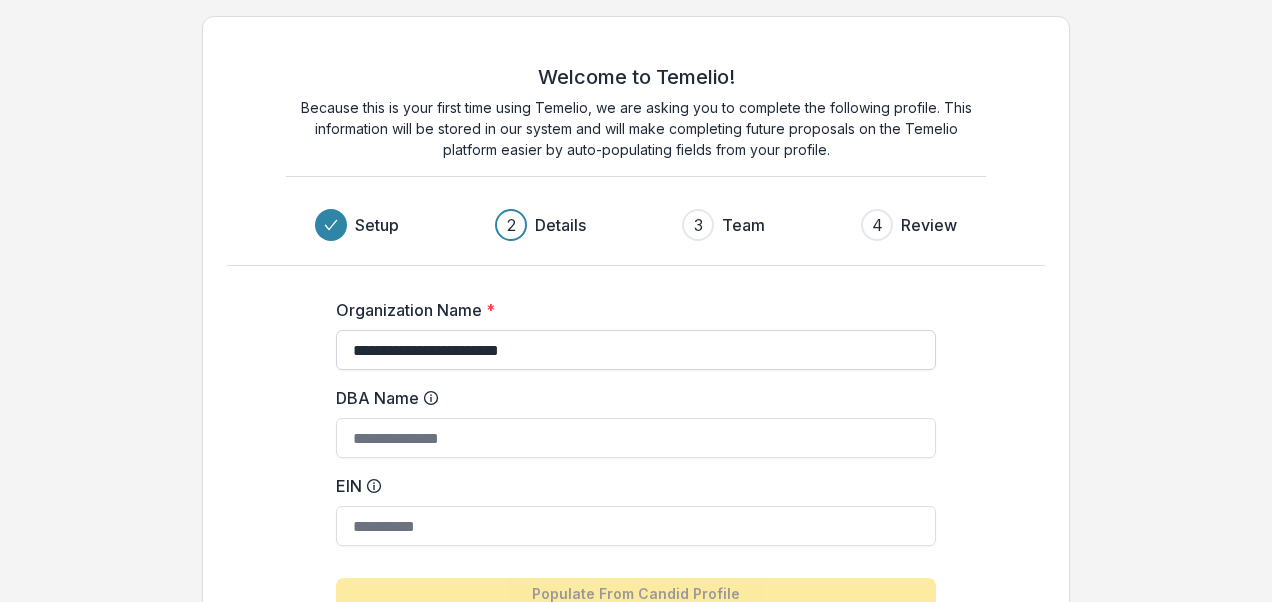 click on "**********" at bounding box center [636, 350] 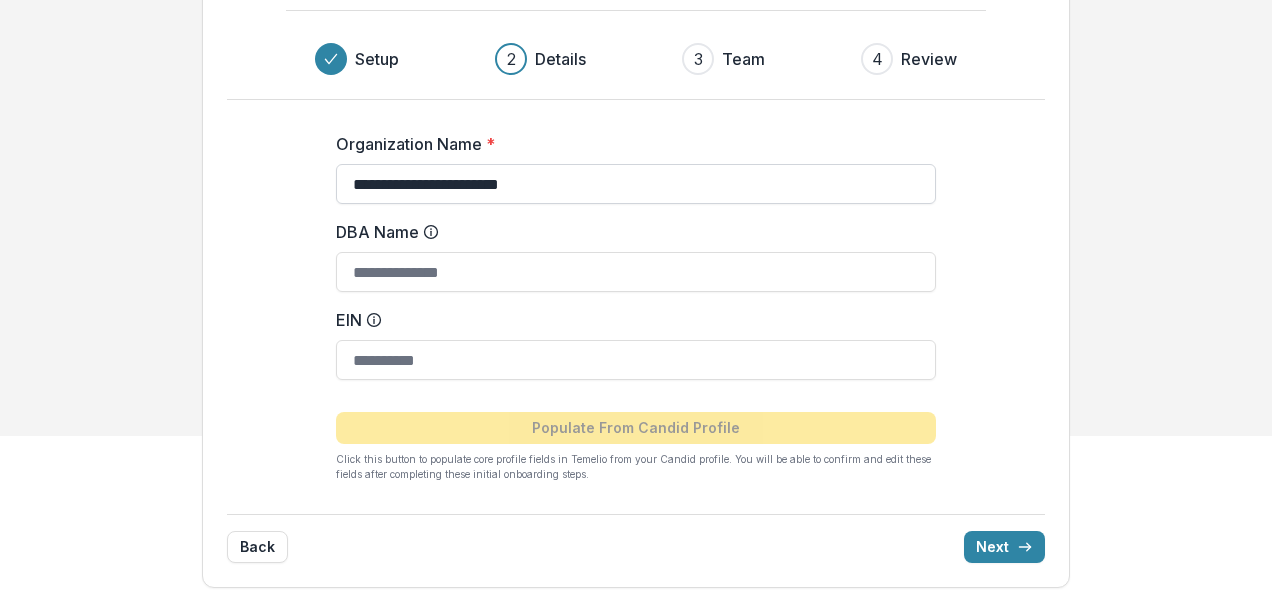 type 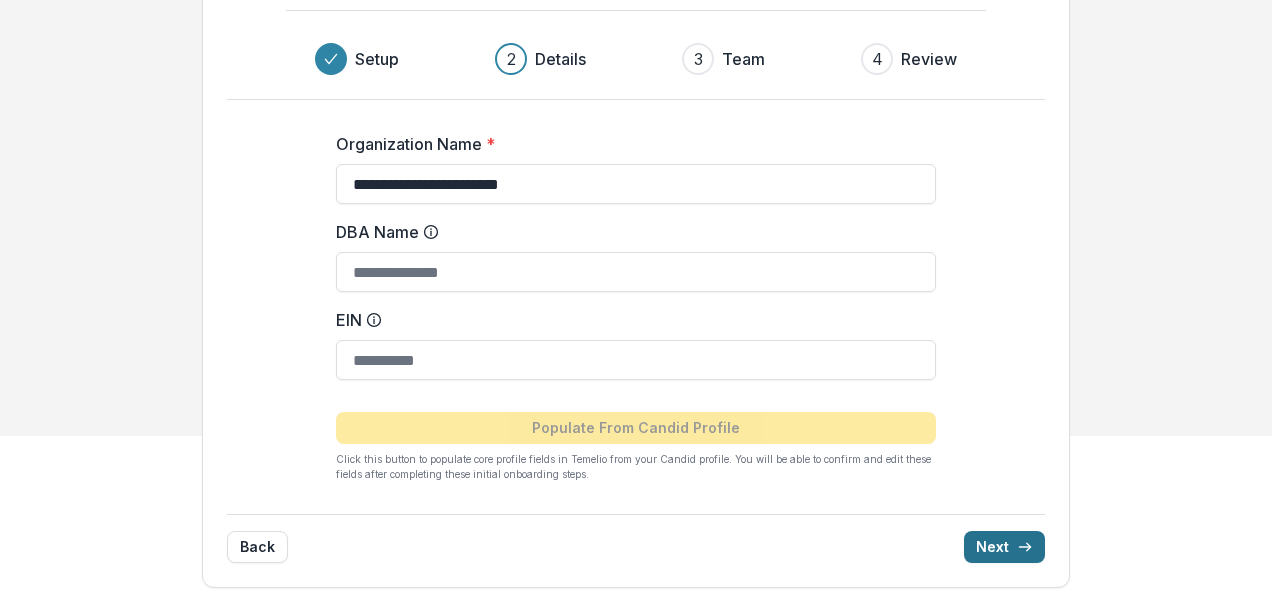 click 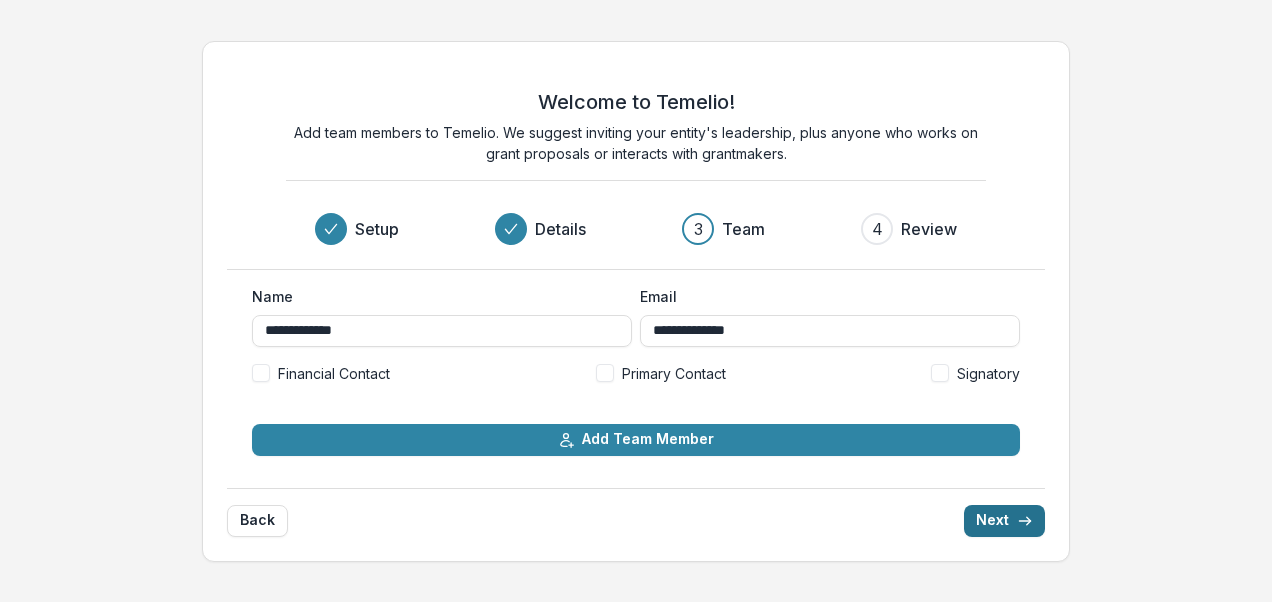 scroll, scrollTop: 0, scrollLeft: 0, axis: both 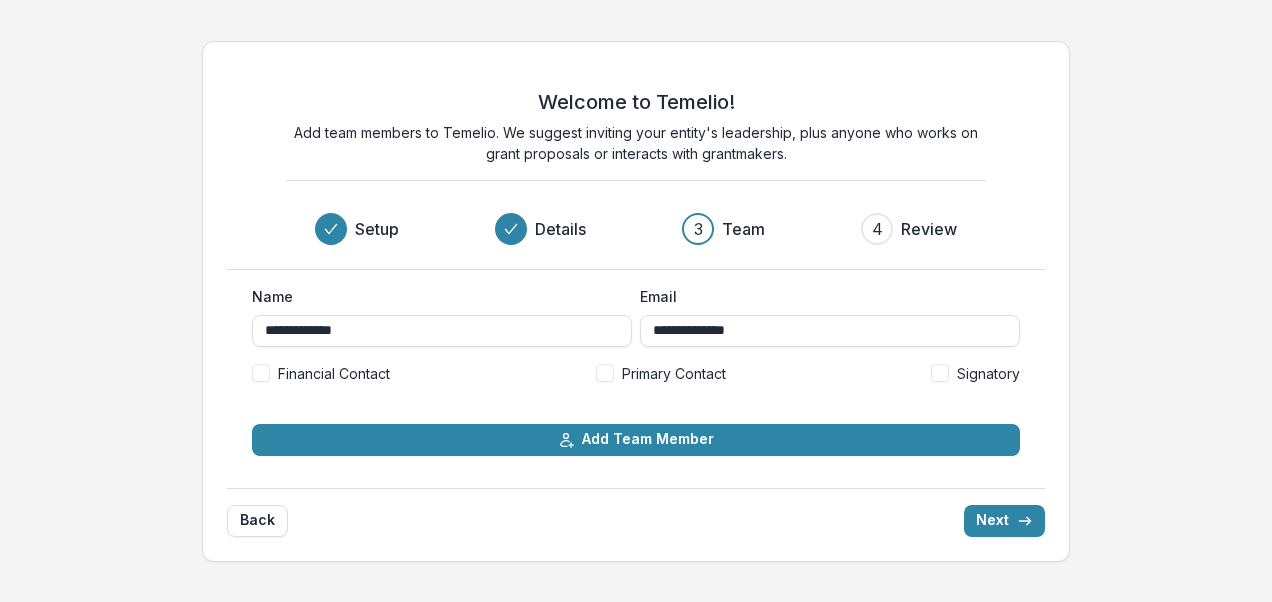 click at bounding box center [605, 373] 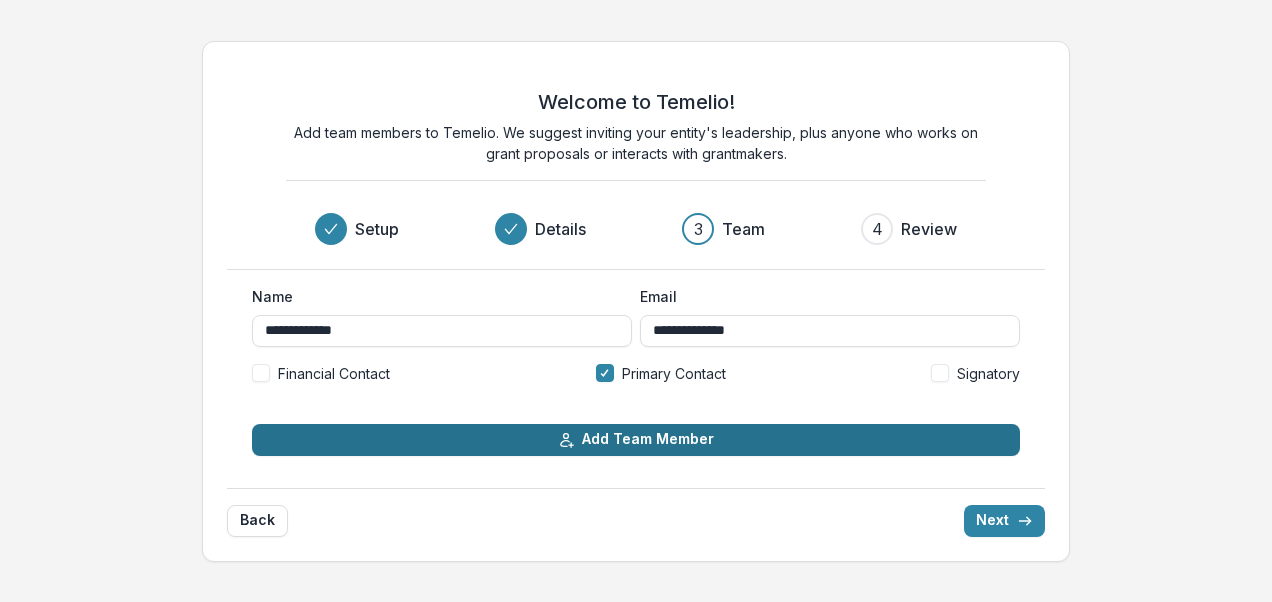 click on "Add Team Member" at bounding box center (636, 440) 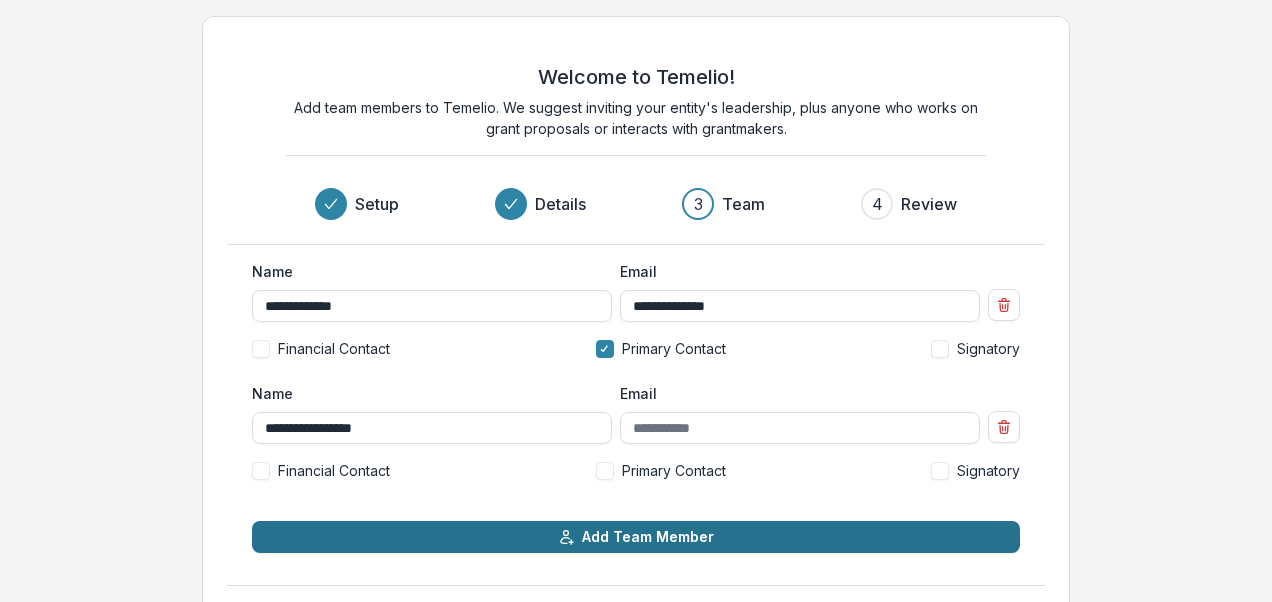 type on "**********" 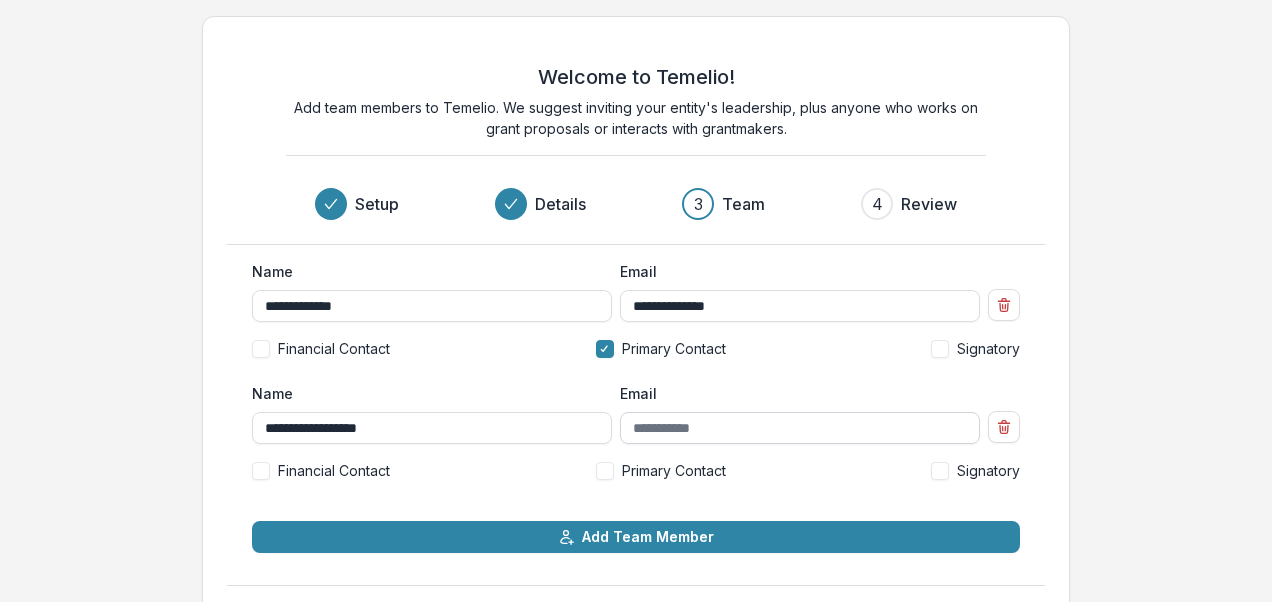 type 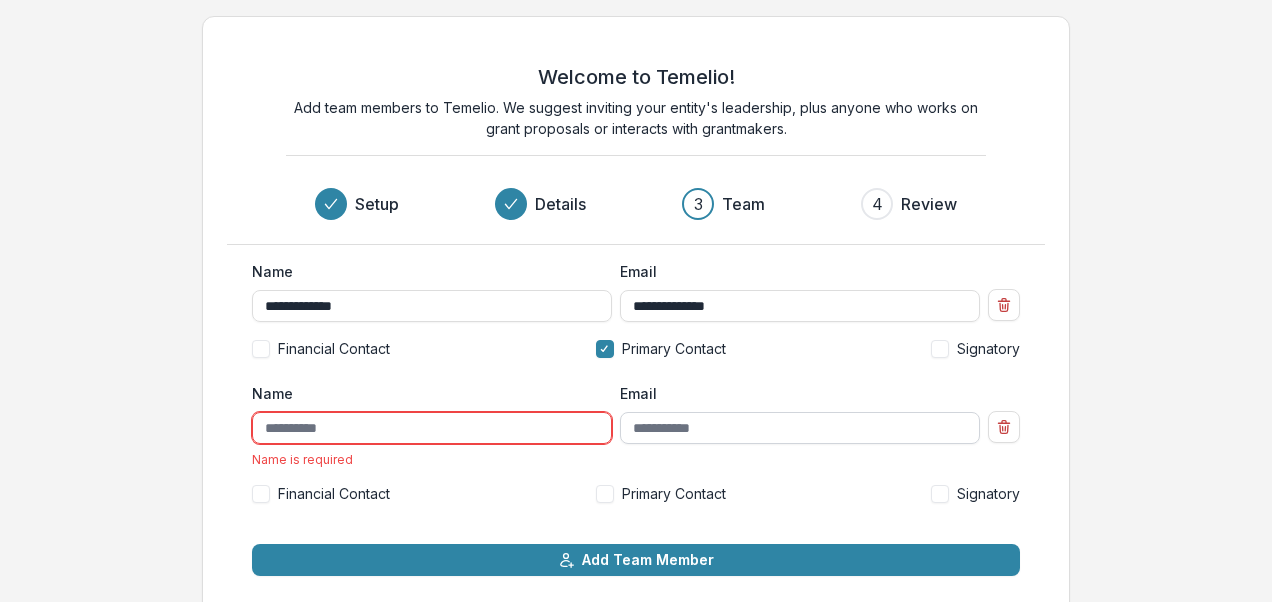 click on "Email" at bounding box center [800, 428] 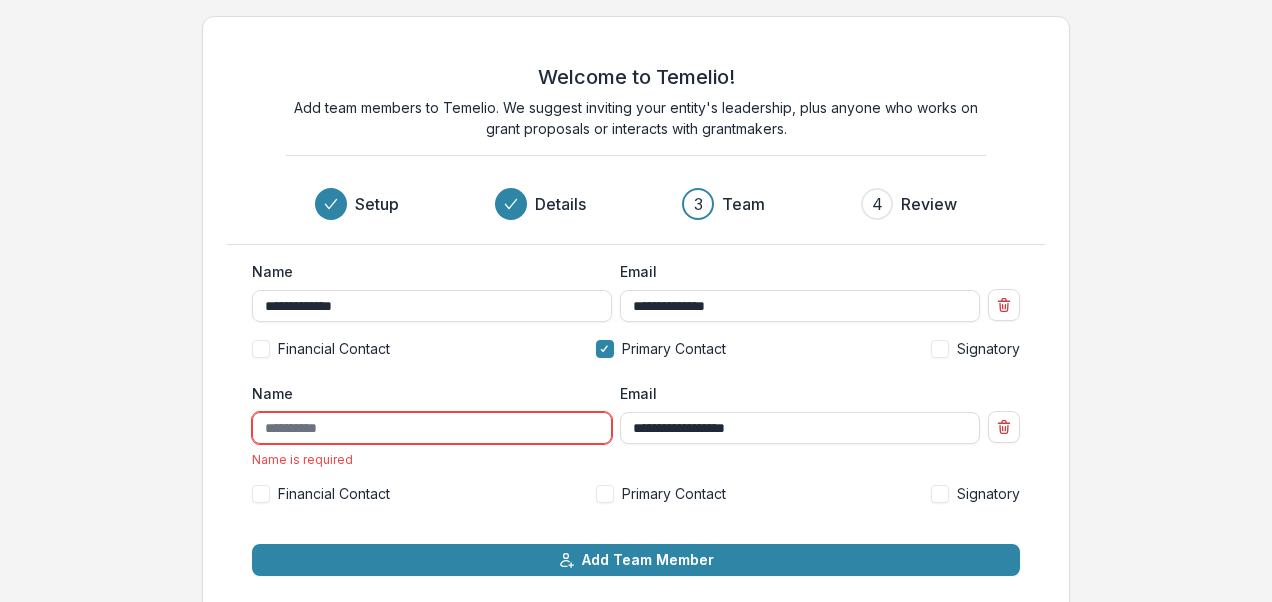 type on "**********" 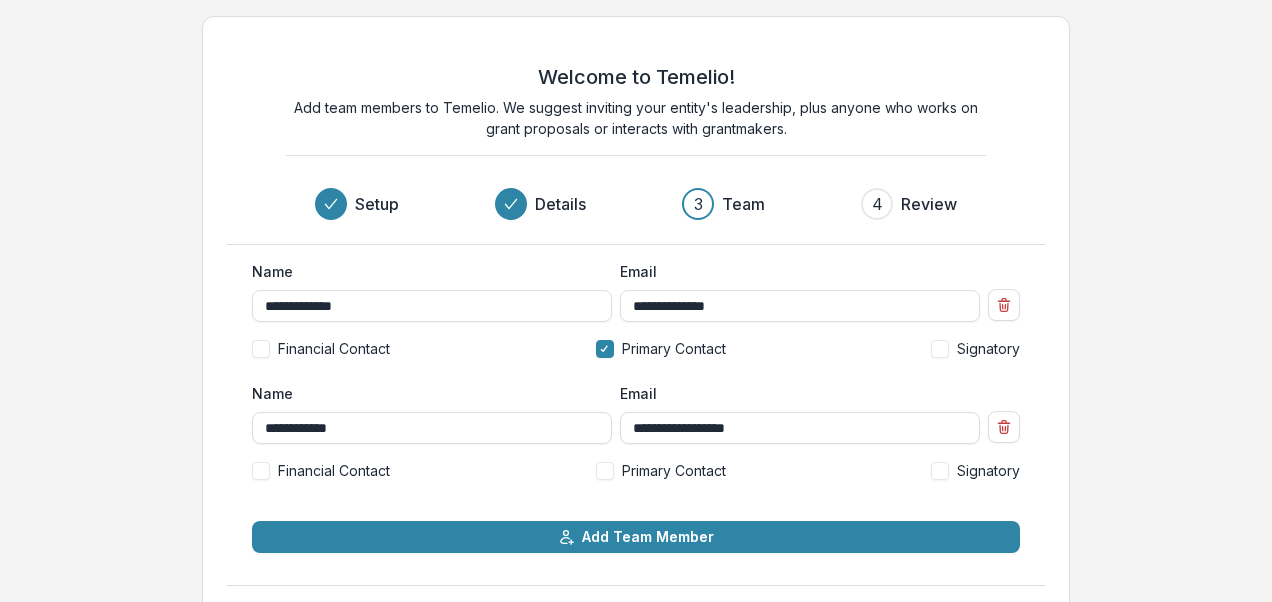 click on "Financial Contact" at bounding box center [334, 470] 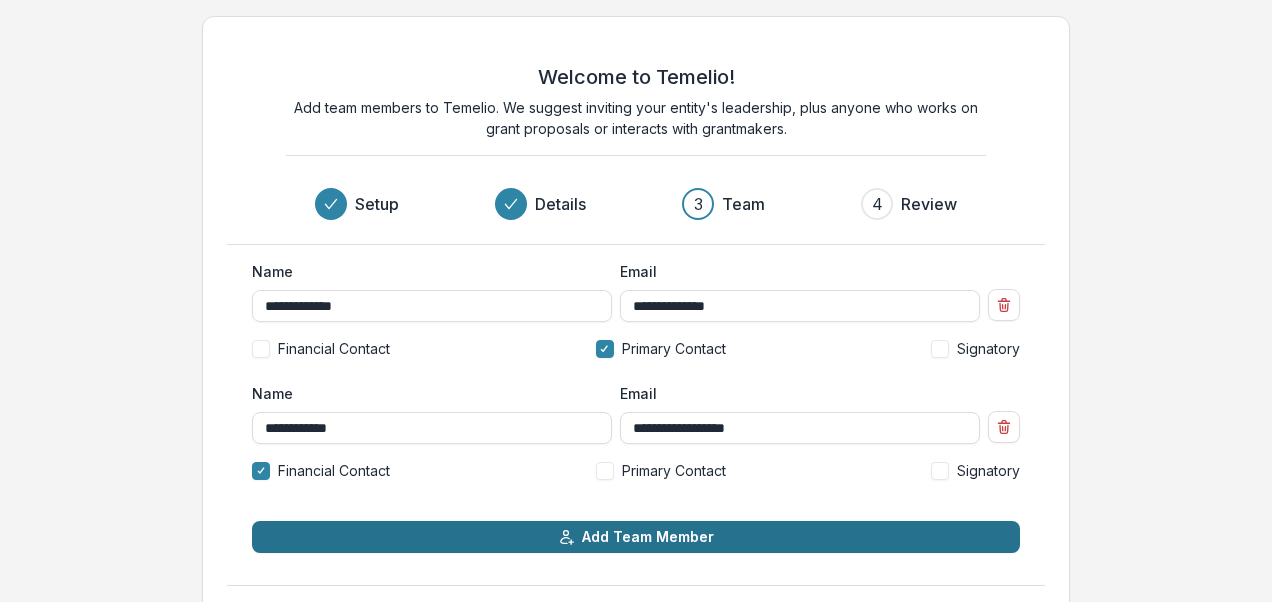 click on "Add Team Member" at bounding box center (636, 537) 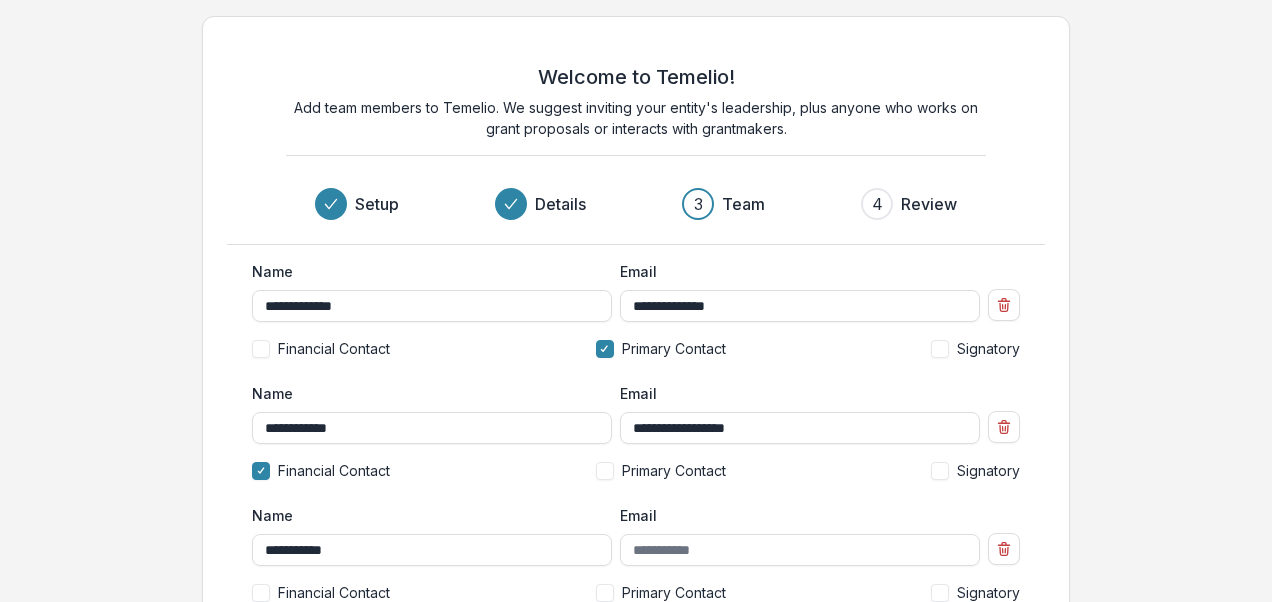type on "**********" 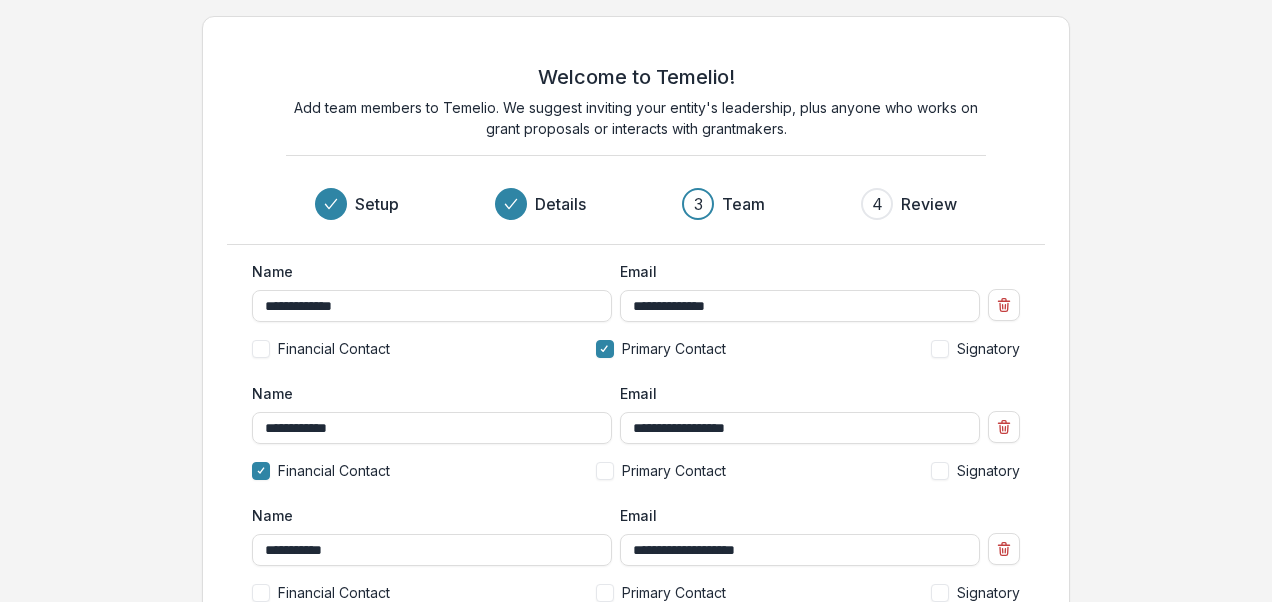 type on "**********" 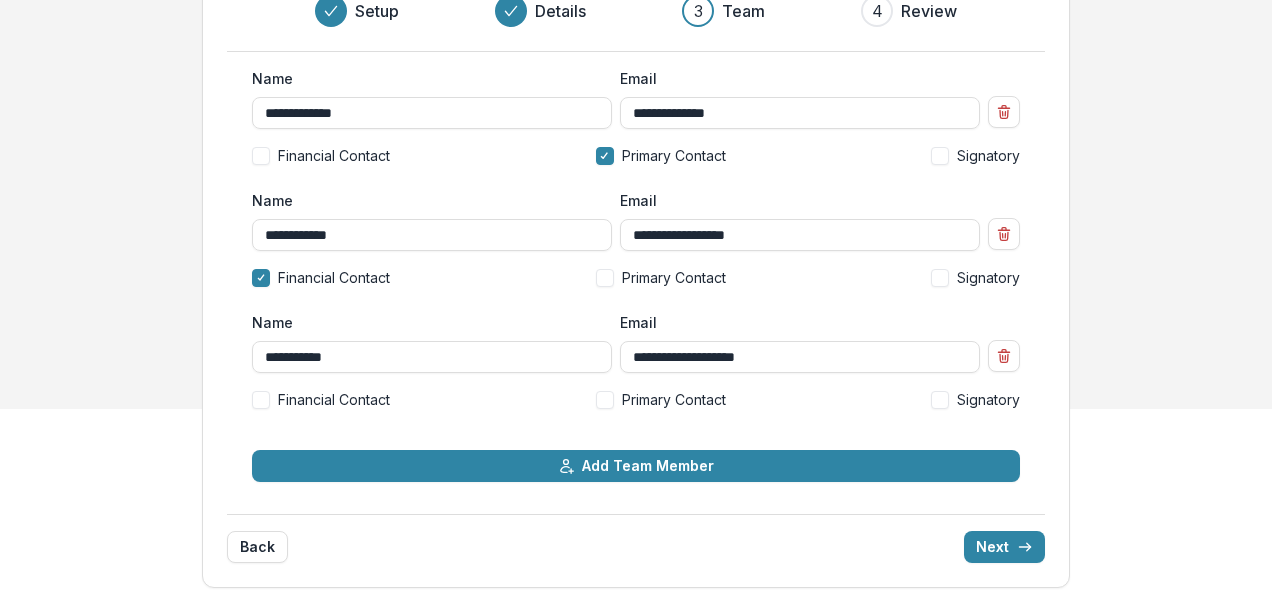 click on "Signatory" at bounding box center [975, 399] 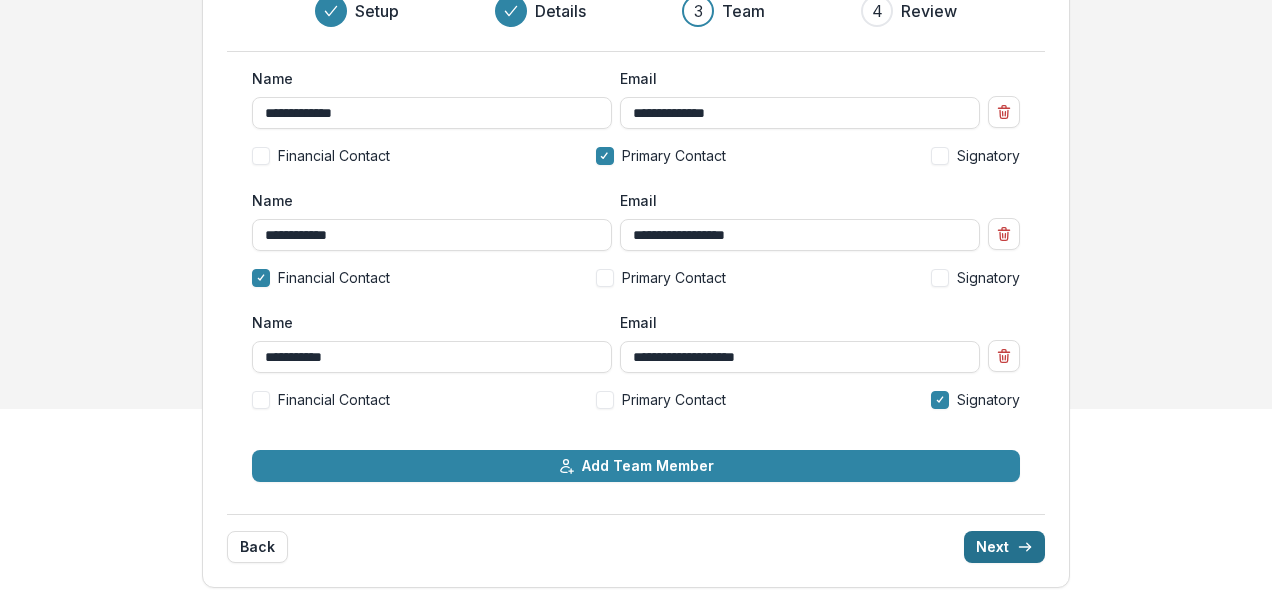 click 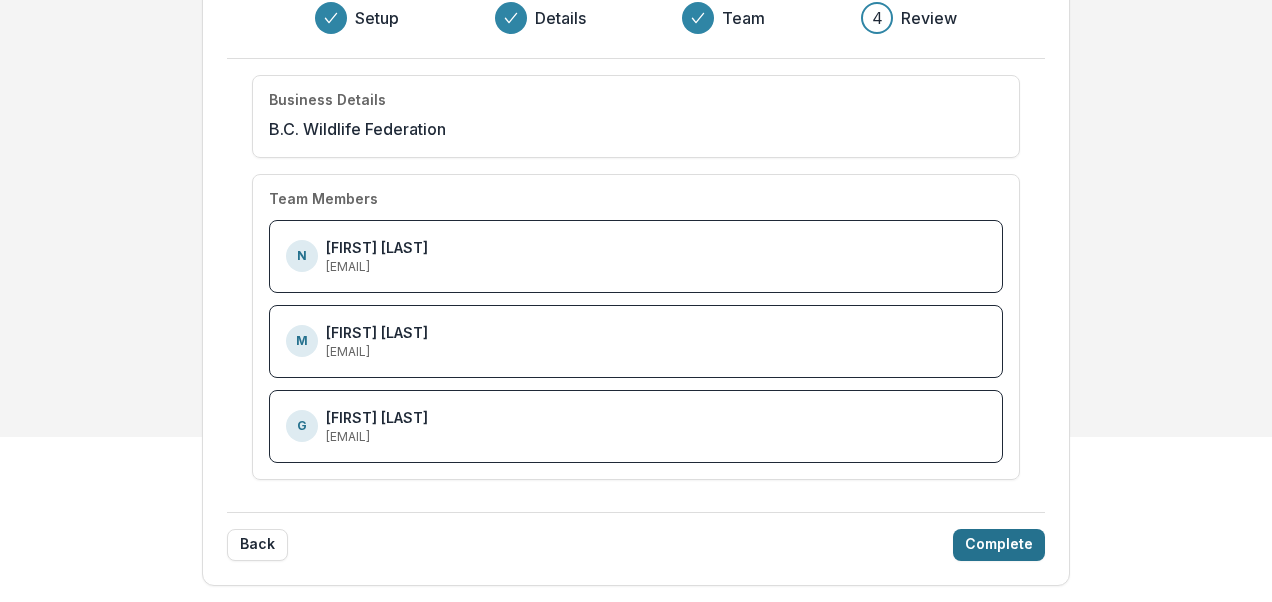 scroll, scrollTop: 159, scrollLeft: 0, axis: vertical 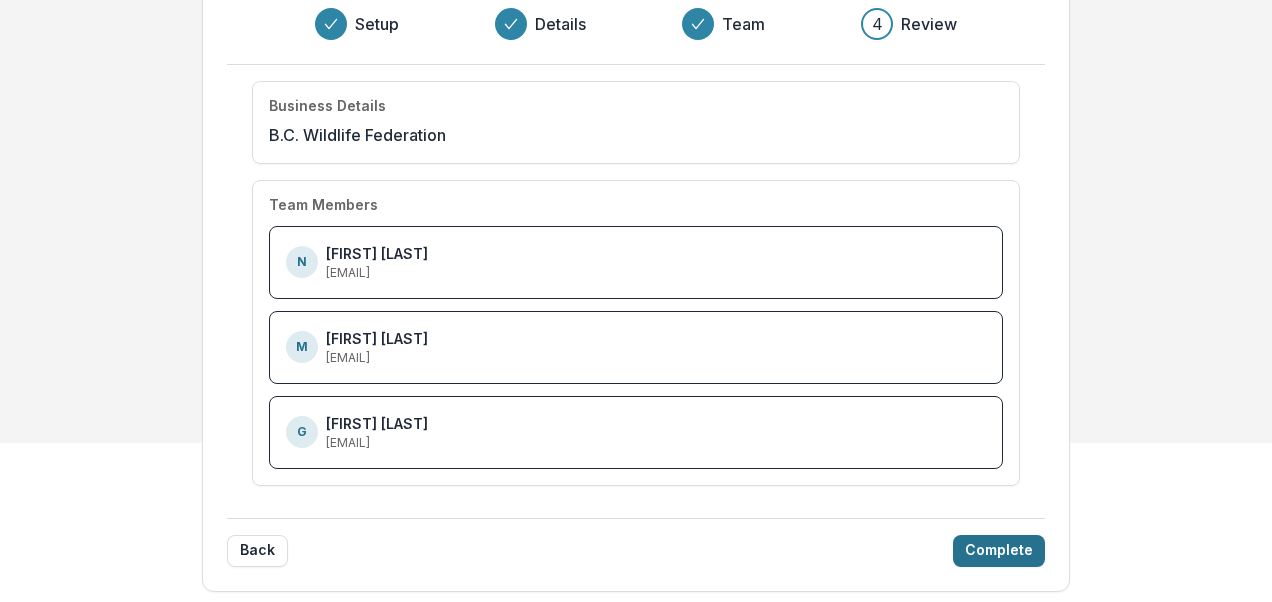 click on "Complete" at bounding box center (999, 551) 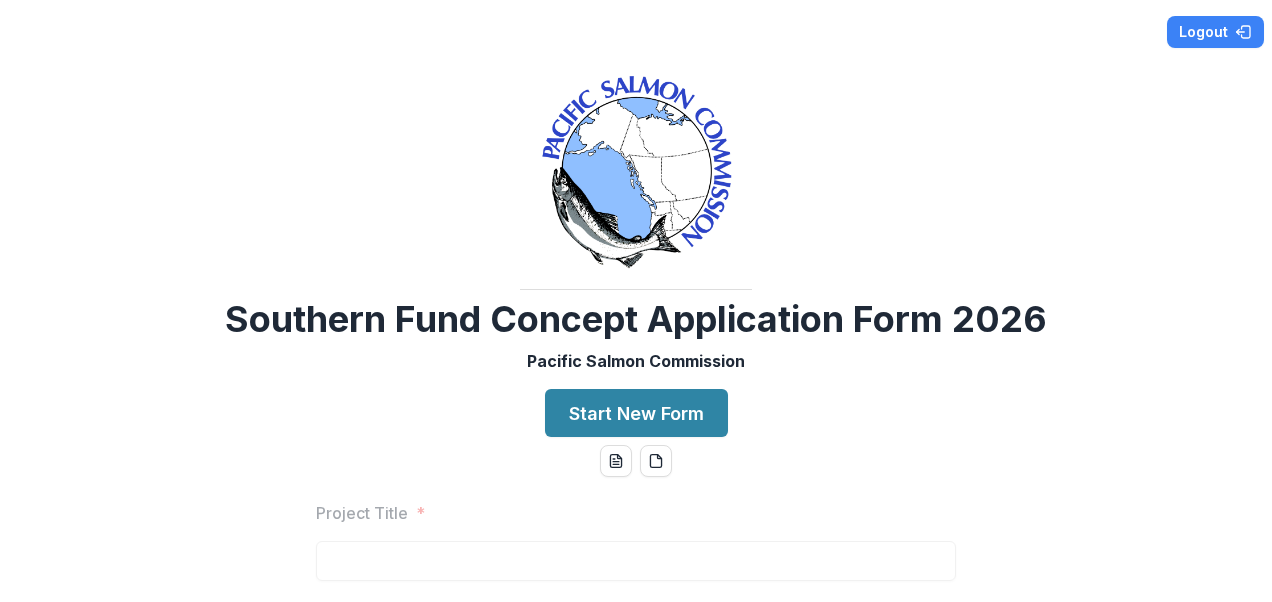 scroll, scrollTop: 0, scrollLeft: 0, axis: both 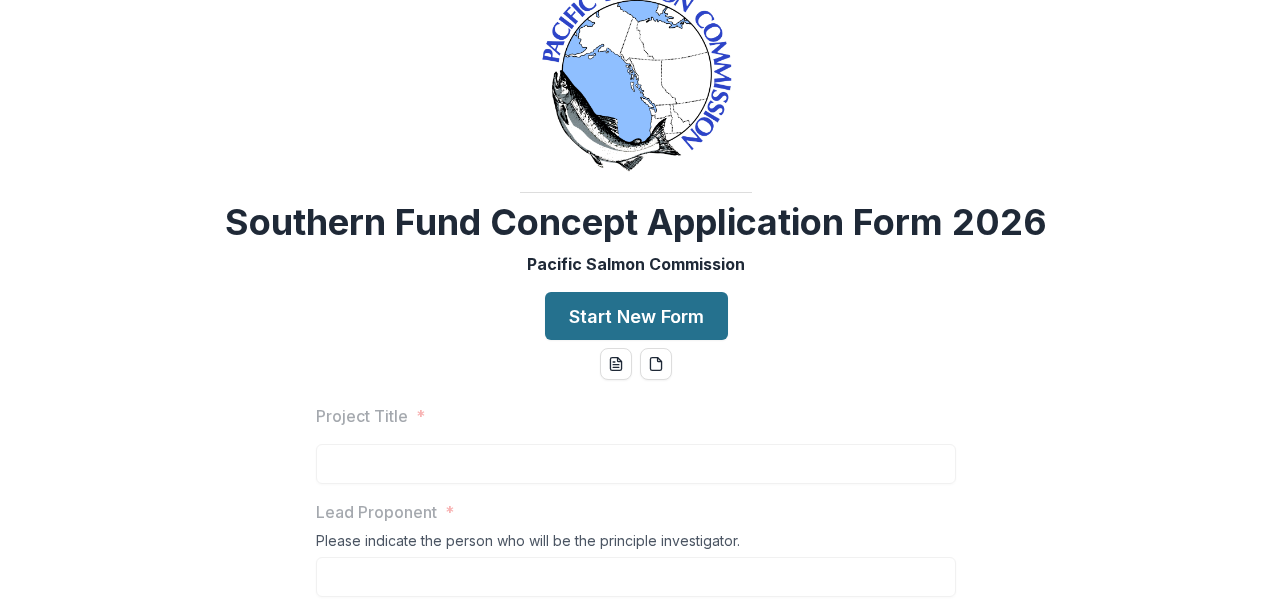 click on "Start New Form" at bounding box center [636, 316] 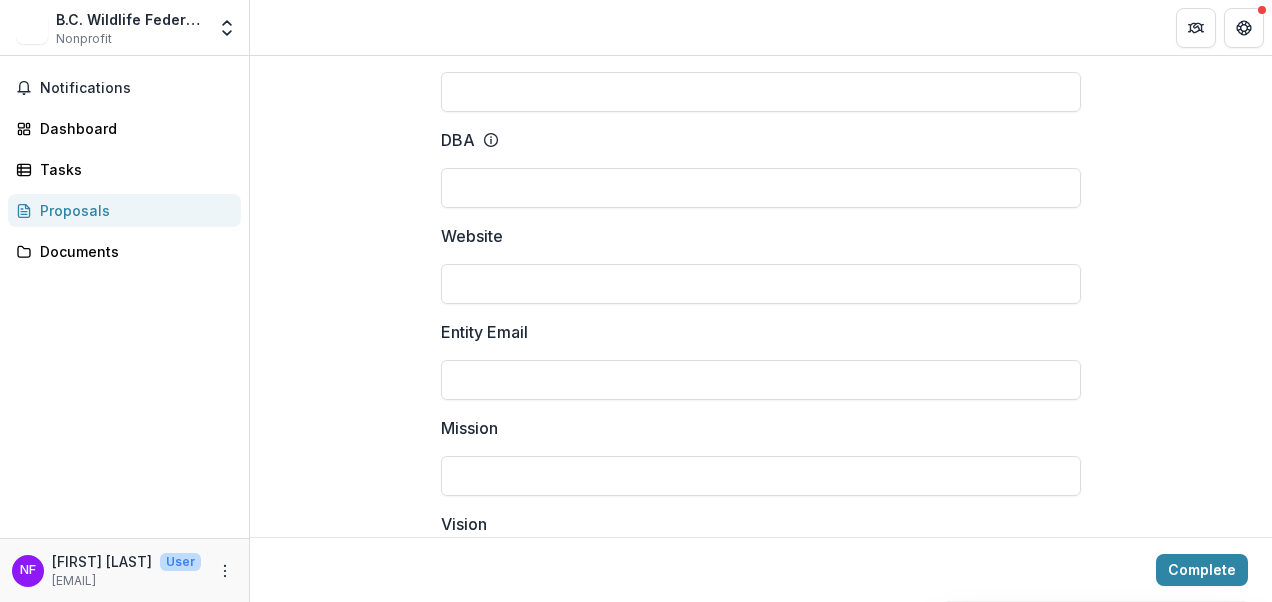 scroll, scrollTop: 301, scrollLeft: 0, axis: vertical 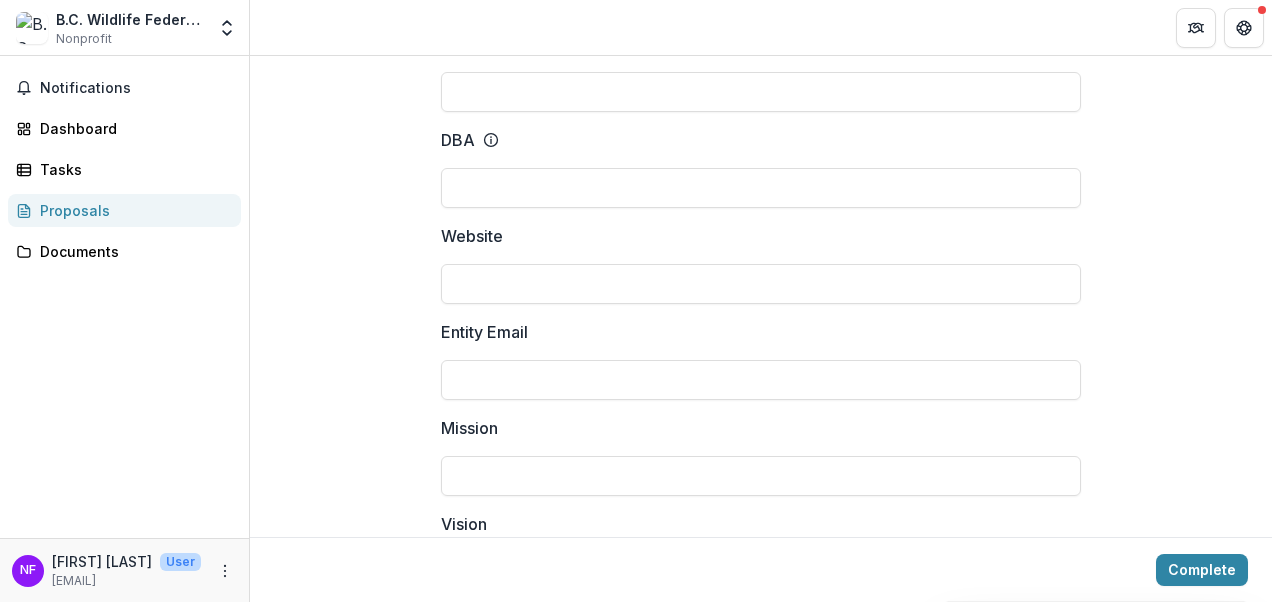 click on "Legal Name *[NAME] EIN DBA Website Entity Email Mission Vision Founded Year Phone Number Legal Status IRS Recipient Status Select an option IRS Determination Letter Link Drag and drop files or   click to browse Entity Logo Drag and drop files or   click to browse Headquarters Address Line 1 Headquarters Address Line 2 Headquarters City Headquarters State Headquarters Zip Code Headquarters Country Mailing Address Line 1 Mailing Address Line 2 Mailing City Mailing State Mailing Zip Code Mailing Country LinkedIn Facebook Instagram Twitter GuideStar Profile Primary Contact Select an option Does your organization have a fiscal sponsor? Select an option" at bounding box center [761, 1553] 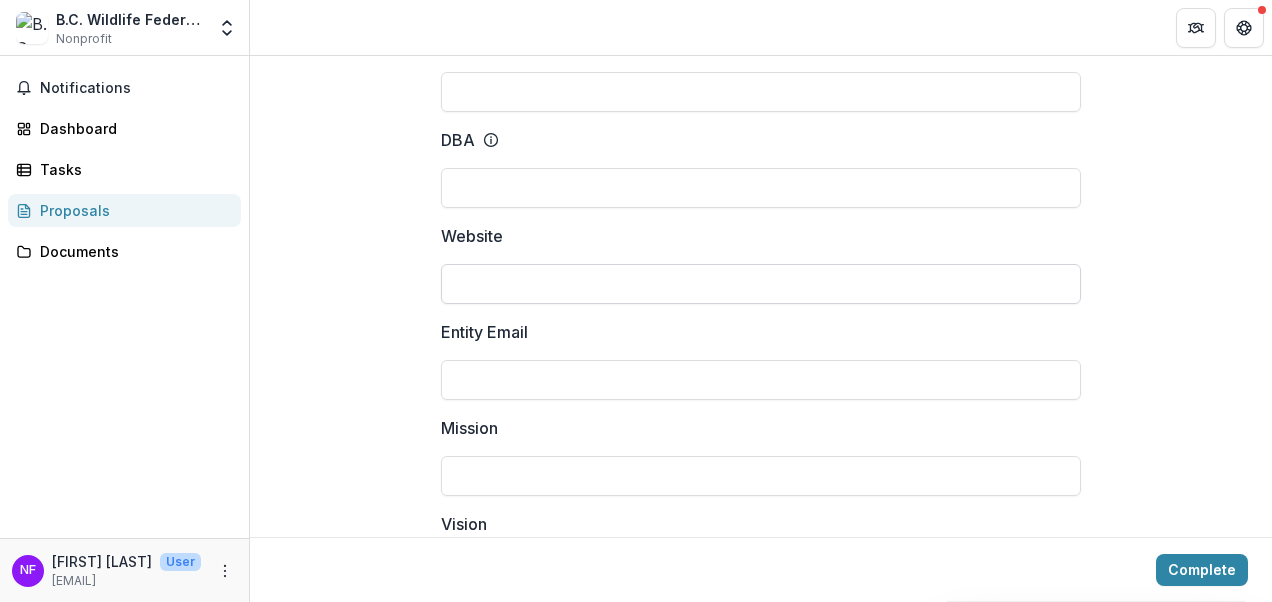 click on "Website" at bounding box center [761, 284] 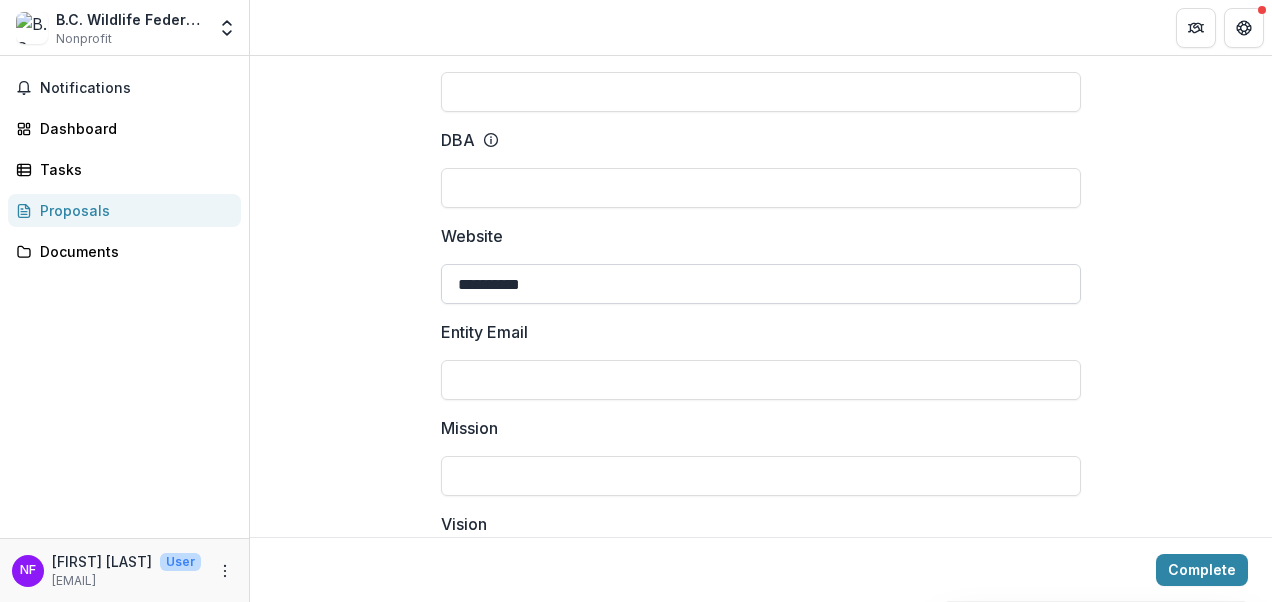 type on "**********" 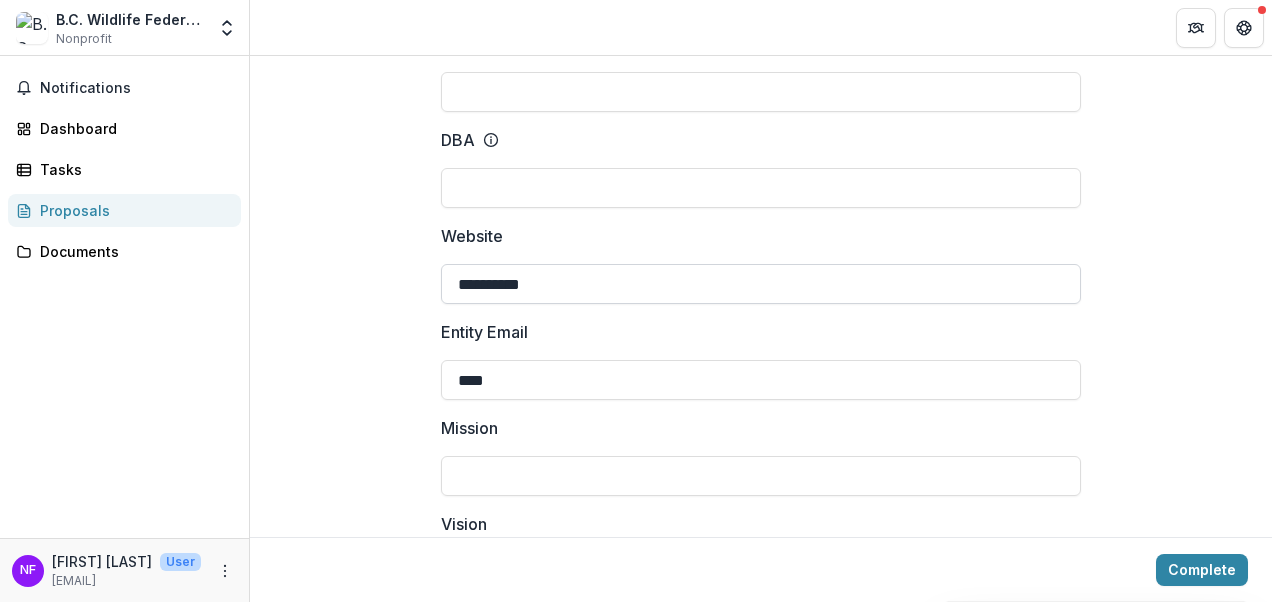 type on "**********" 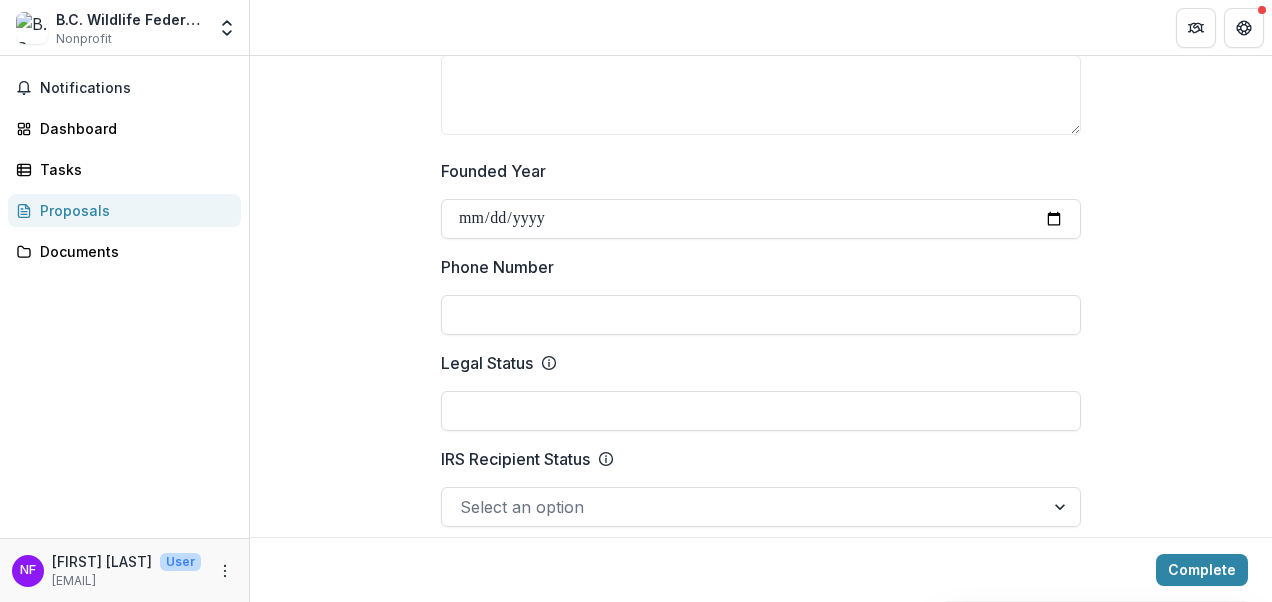 scroll, scrollTop: 797, scrollLeft: 0, axis: vertical 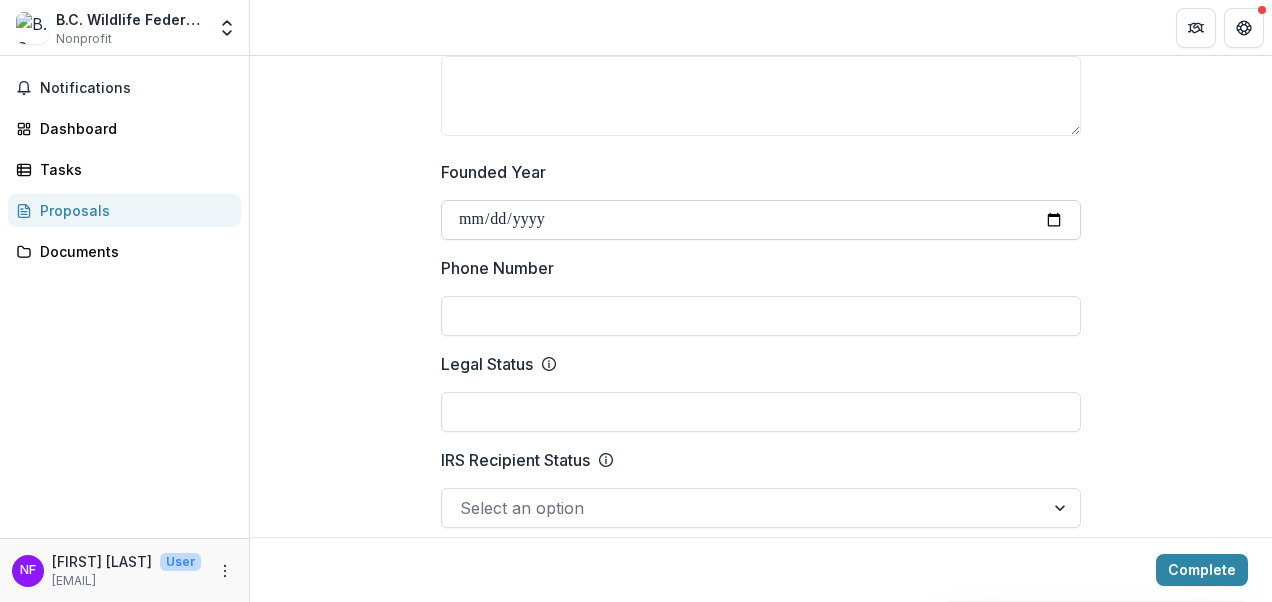 click on "Founded Year" at bounding box center [761, 220] 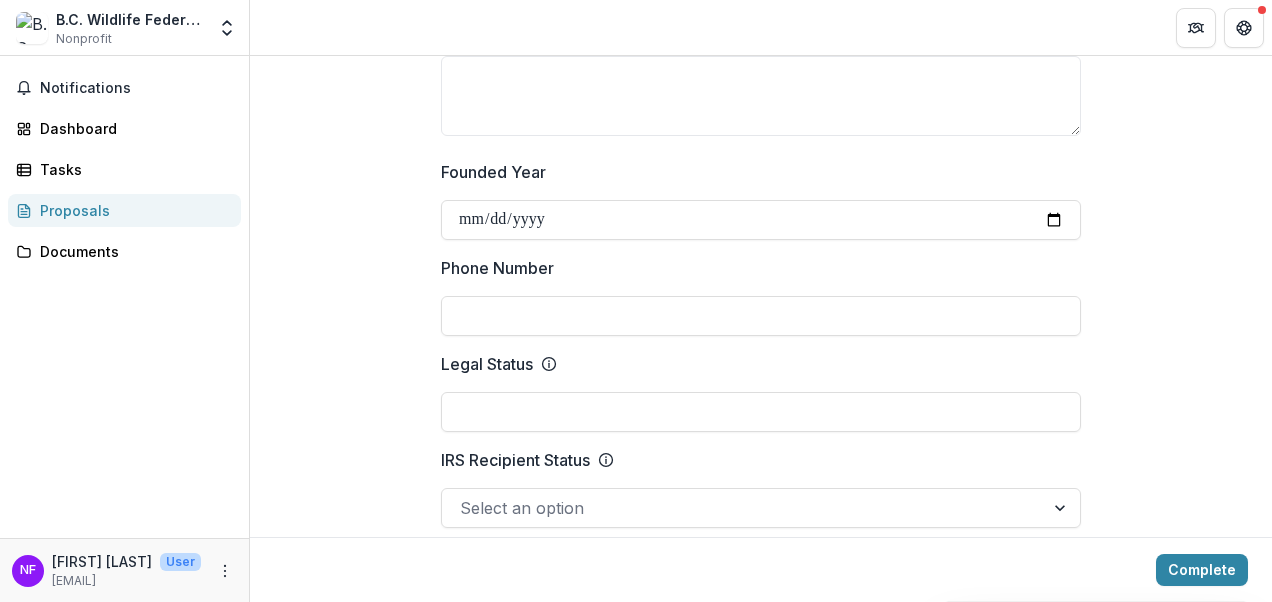 click on "Phone Number" at bounding box center [761, 316] 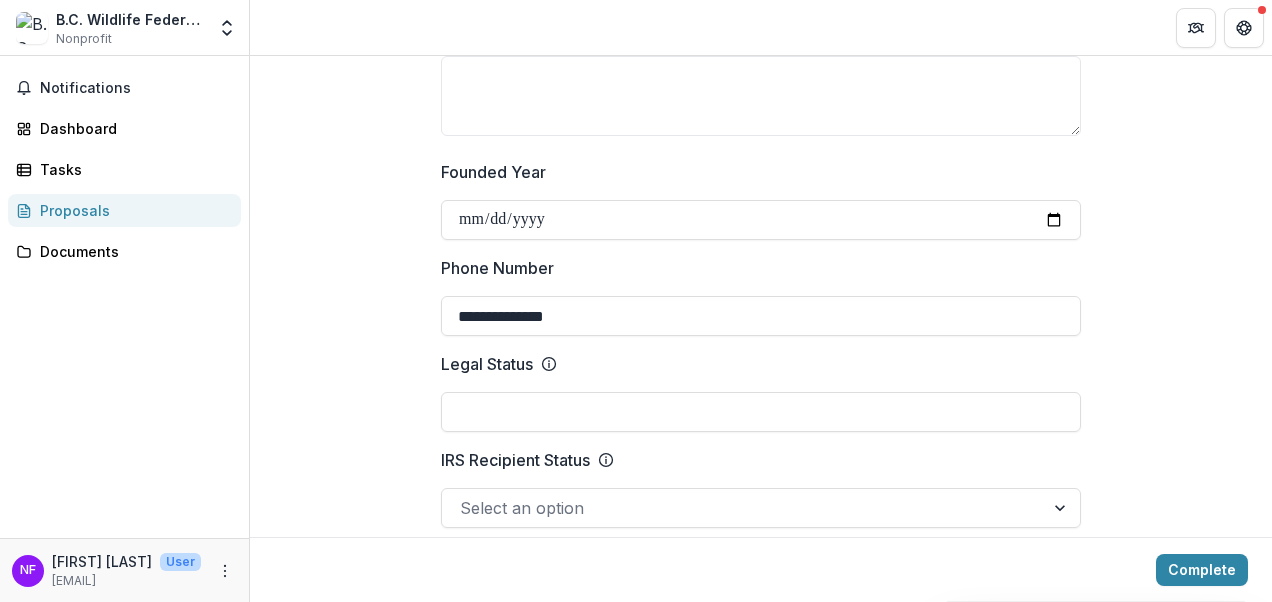 type on "**********" 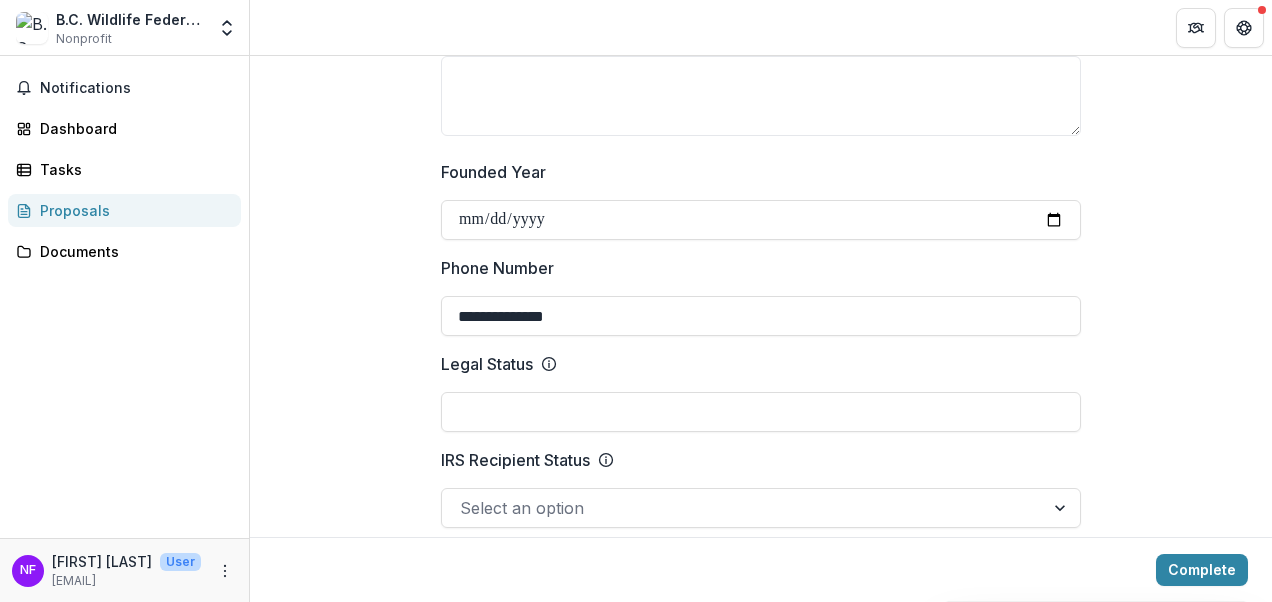 click on "Legal Status" at bounding box center (499, 364) 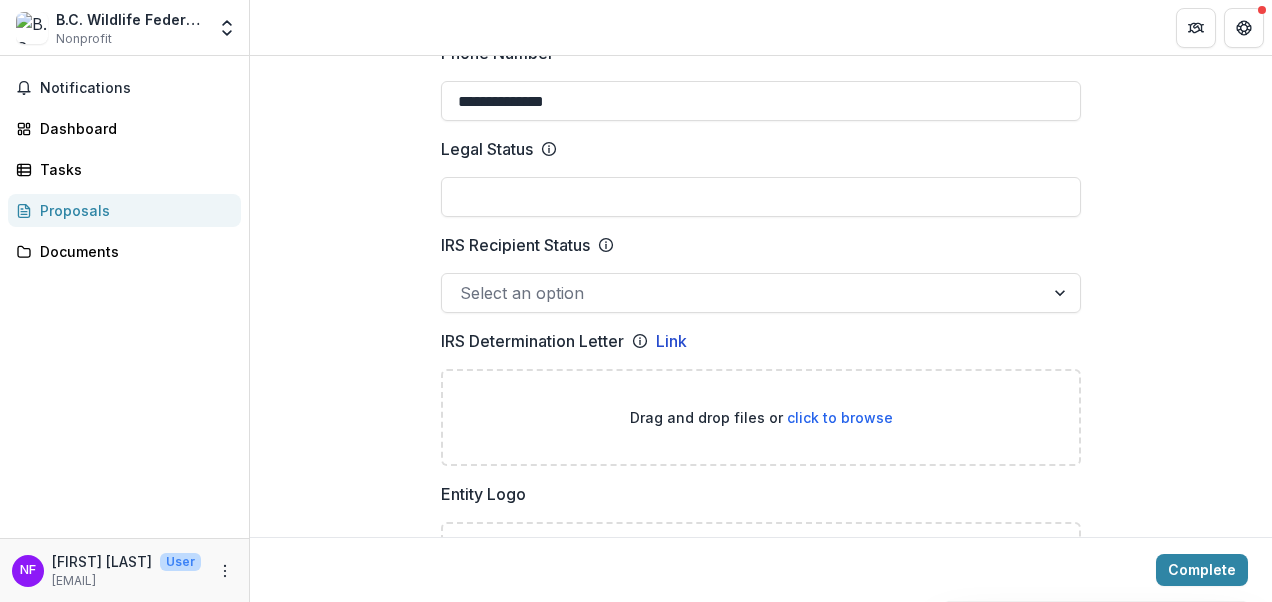 click at bounding box center [743, 293] 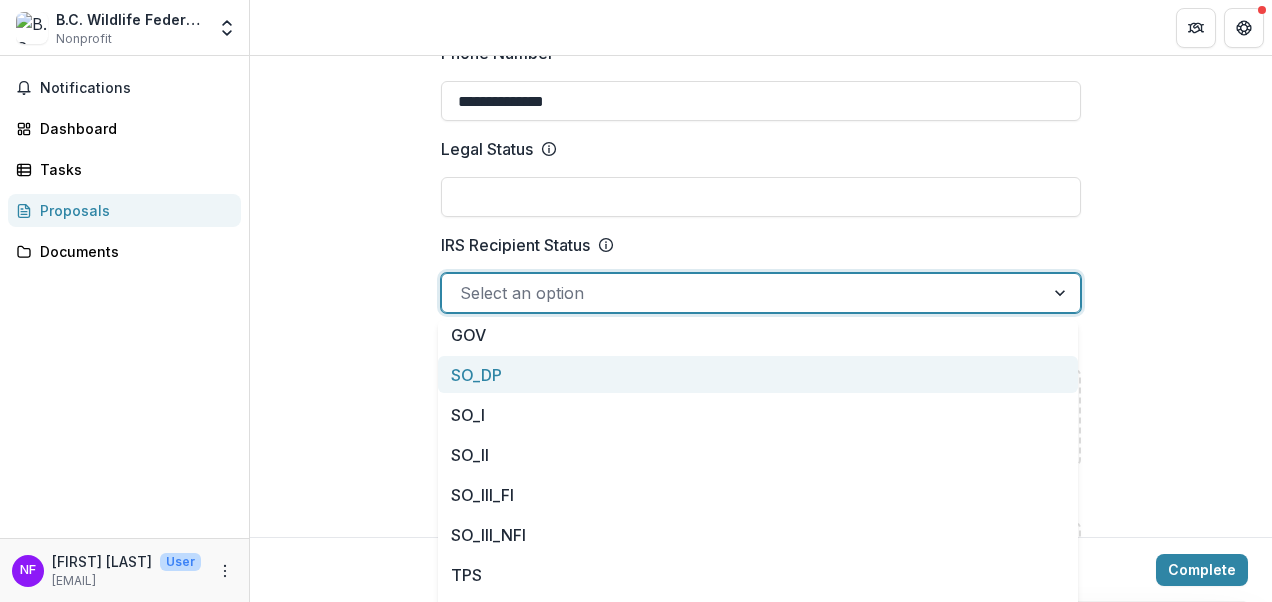 scroll, scrollTop: 220, scrollLeft: 0, axis: vertical 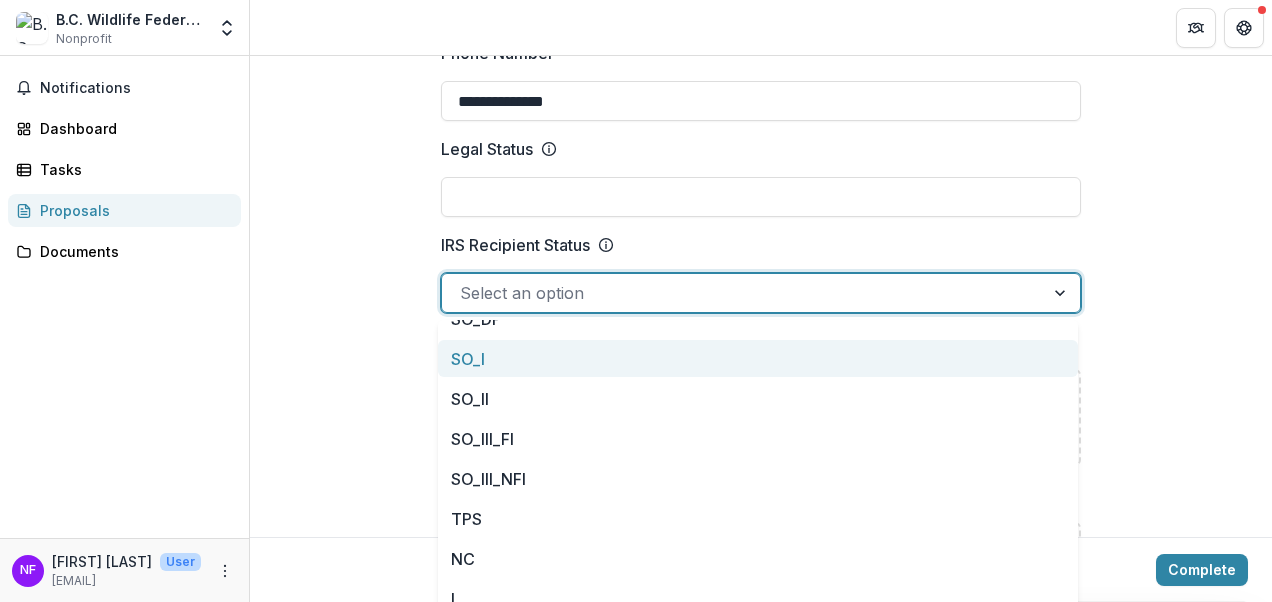 click on "**********" at bounding box center (761, 842) 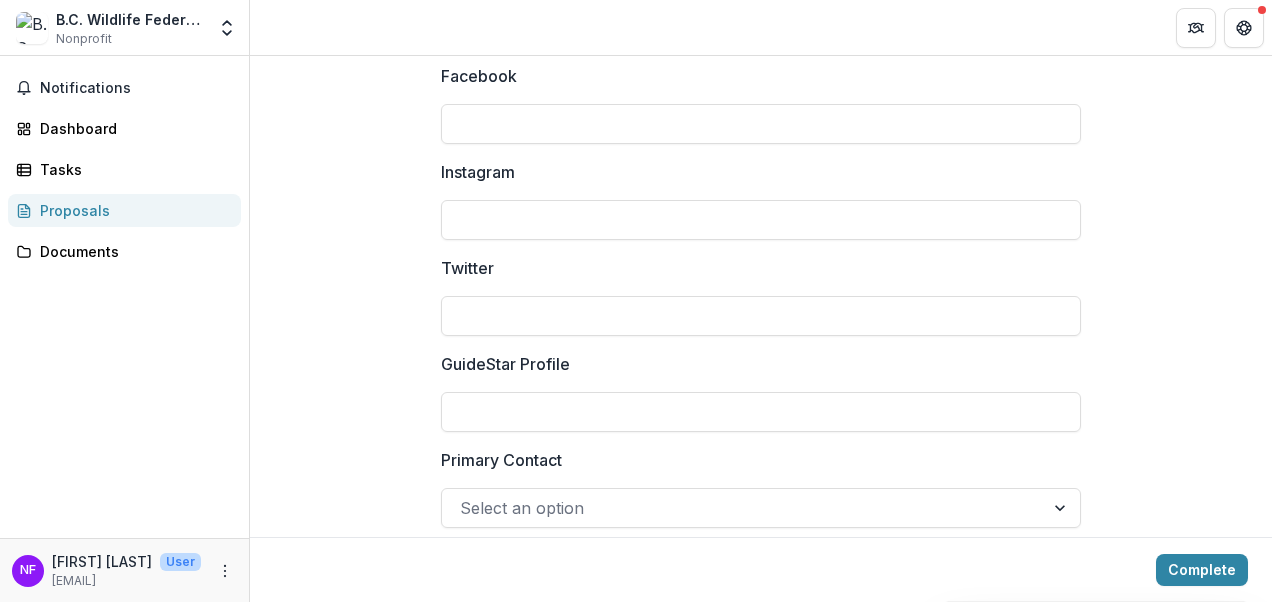 scroll, scrollTop: 2948, scrollLeft: 0, axis: vertical 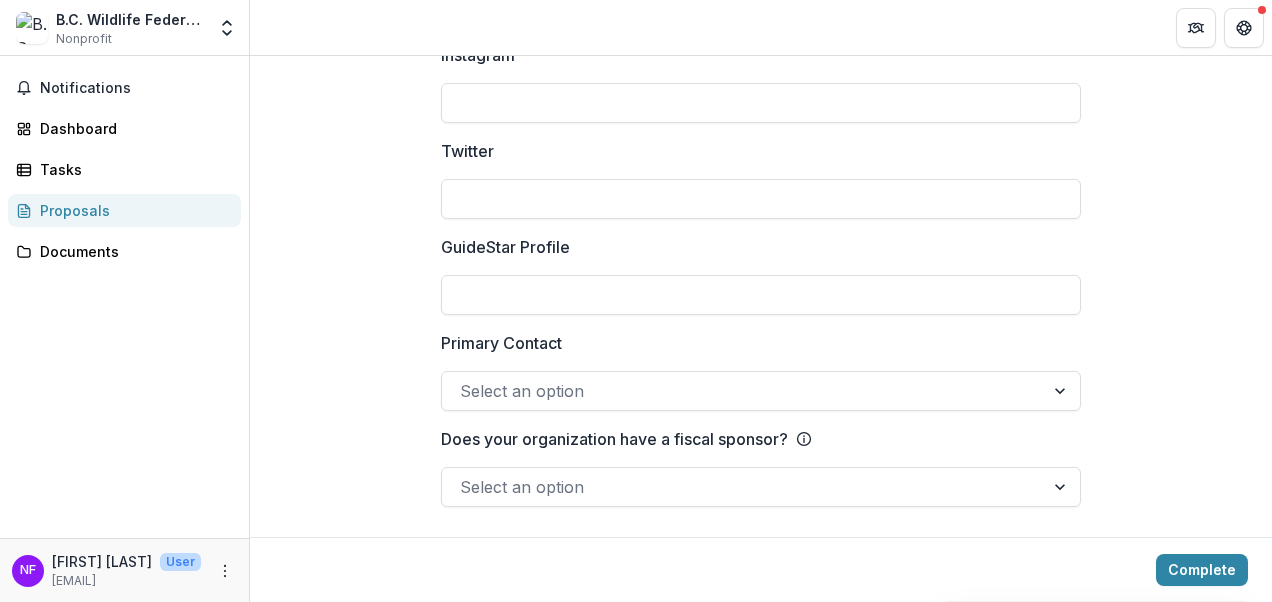 click at bounding box center (743, 487) 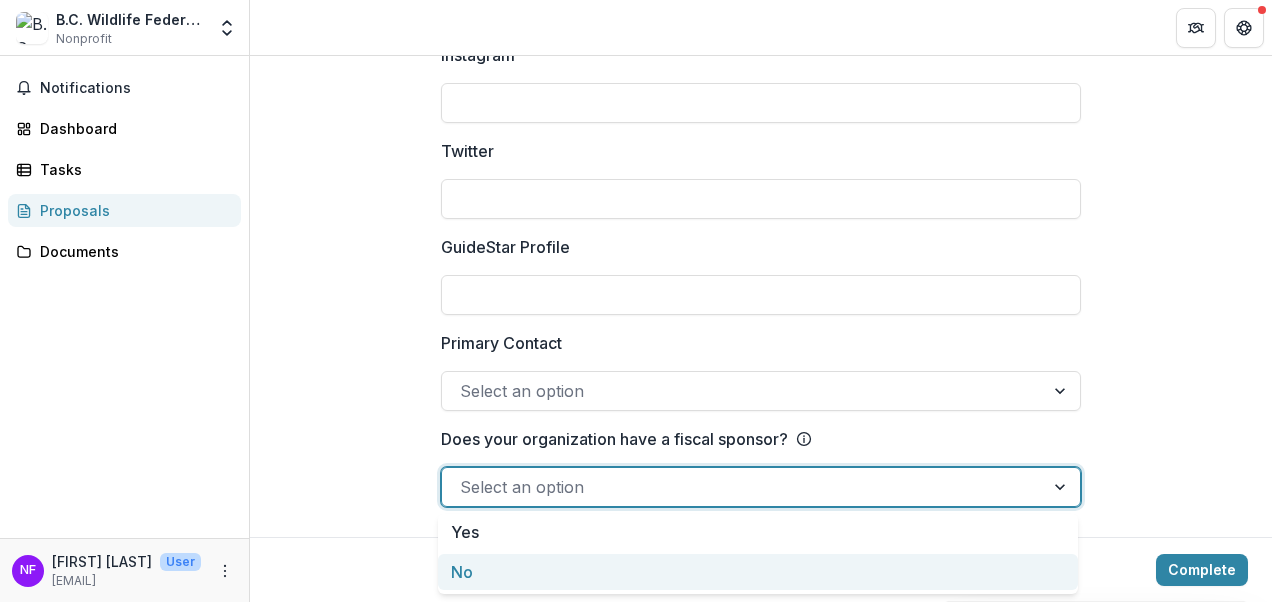 click on "No" at bounding box center (758, 572) 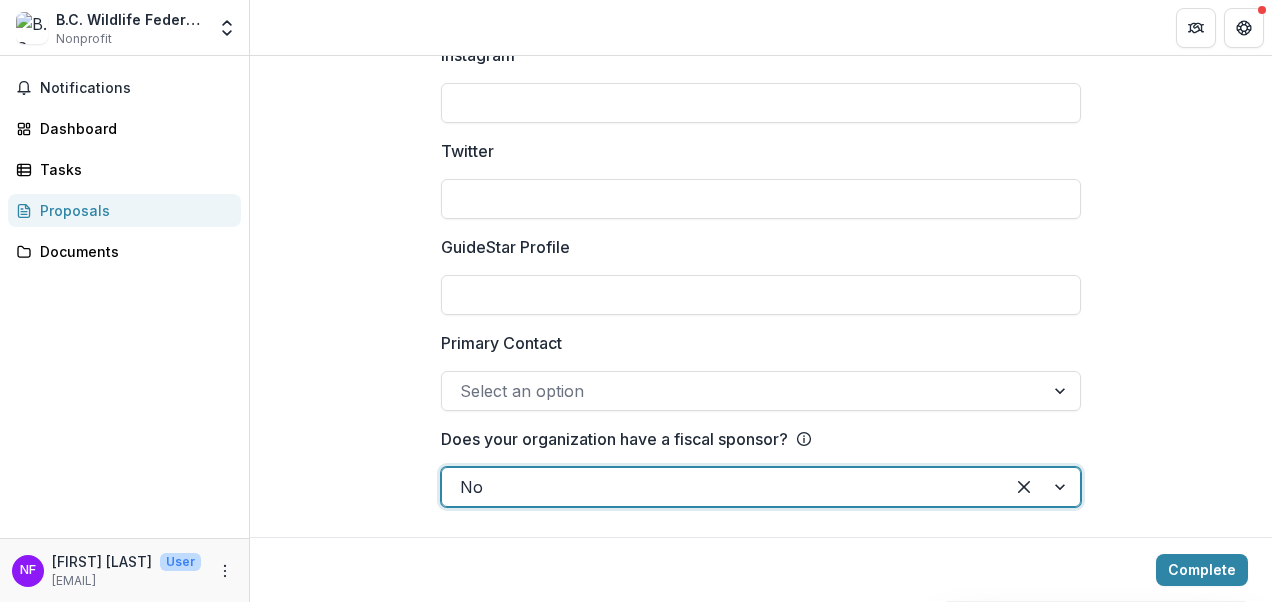 click at bounding box center [743, 391] 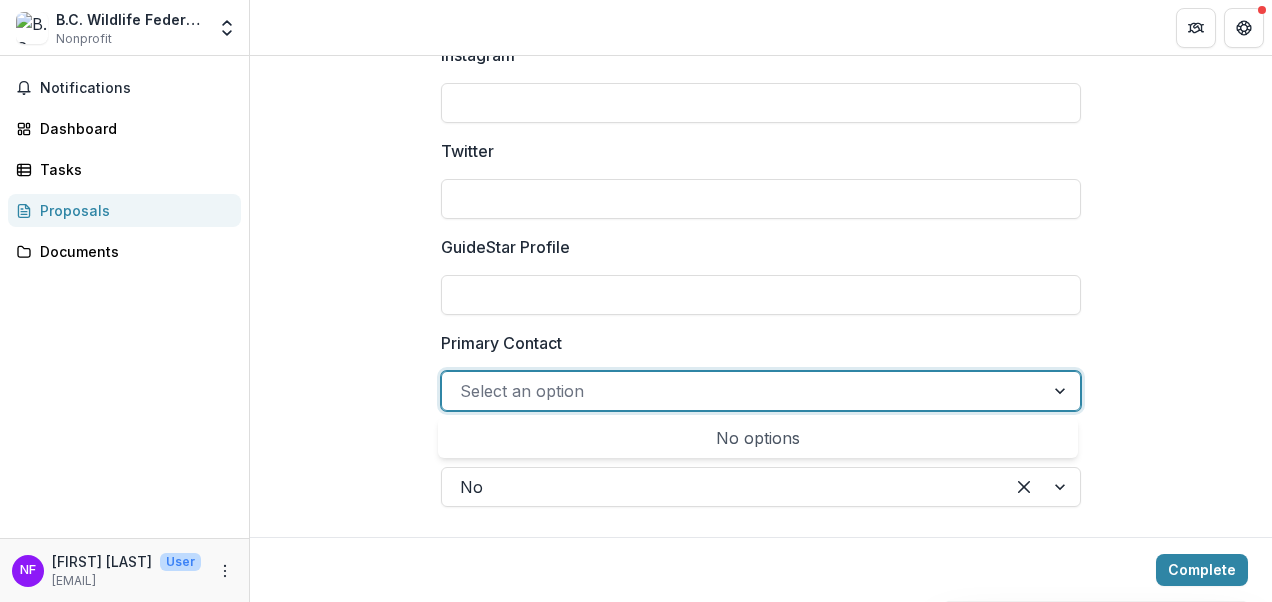 click on "**********" at bounding box center (761, -1094) 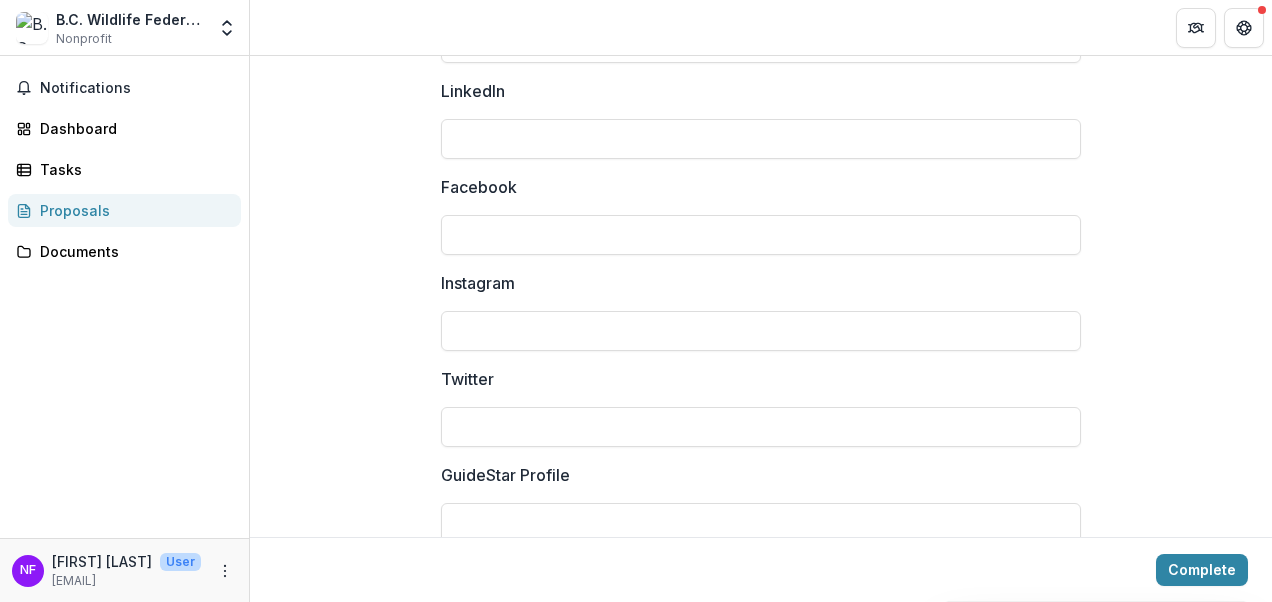 scroll, scrollTop: 2646, scrollLeft: 0, axis: vertical 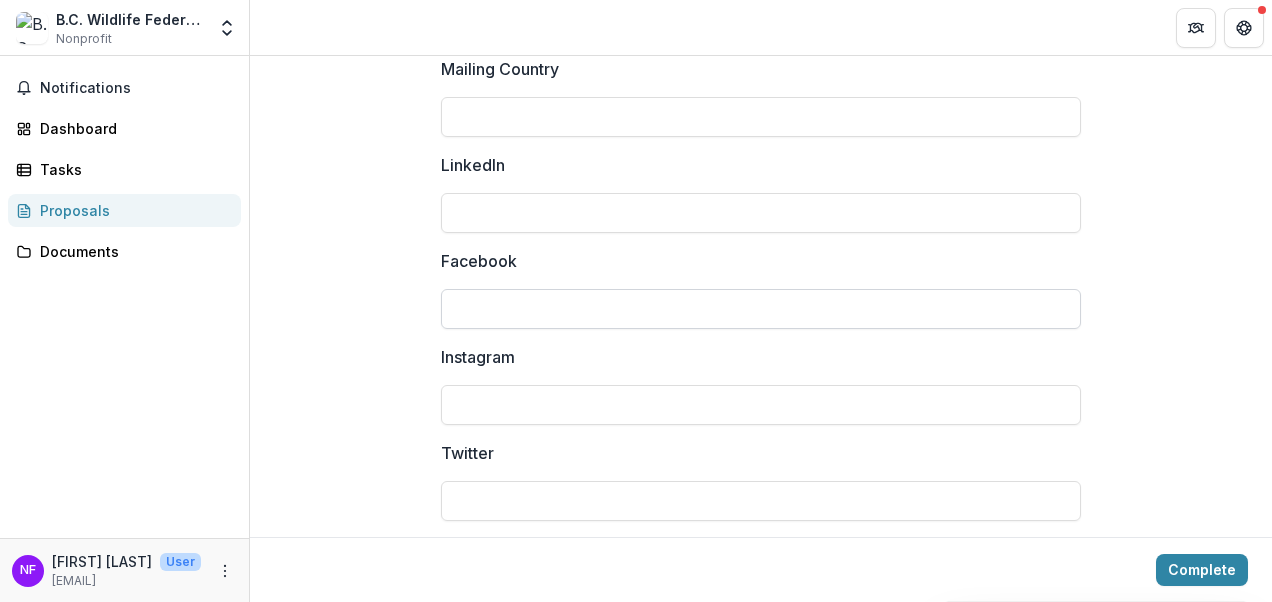 click on "Facebook" at bounding box center (761, 309) 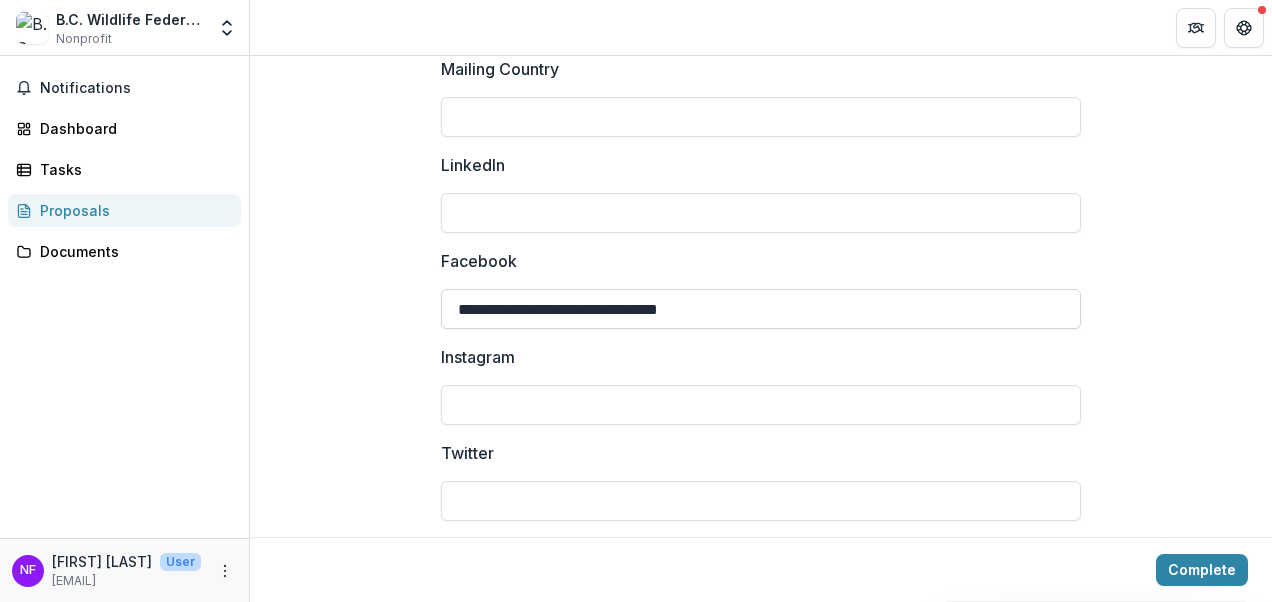 type on "**********" 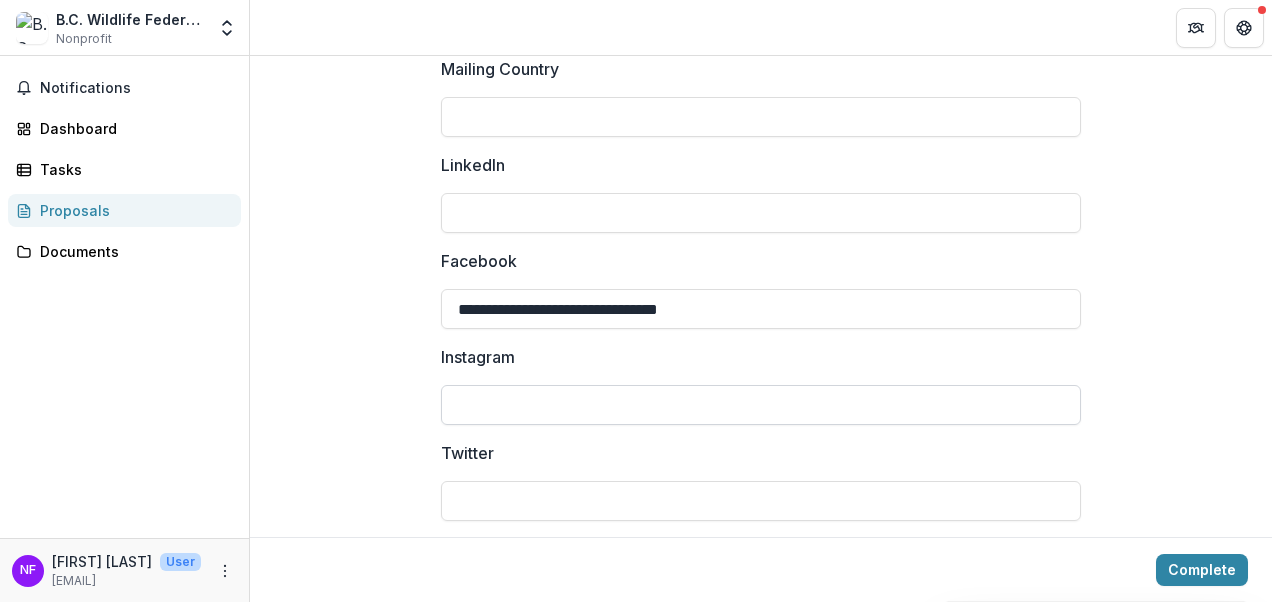 click on "Instagram" at bounding box center (761, 405) 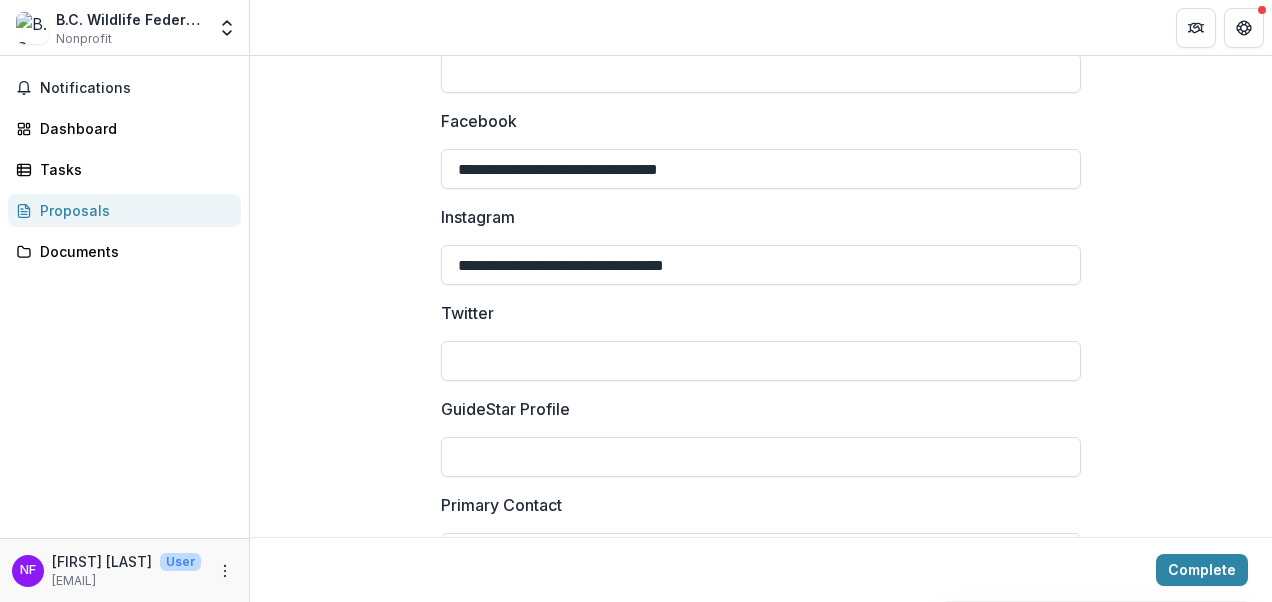 scroll, scrollTop: 2784, scrollLeft: 0, axis: vertical 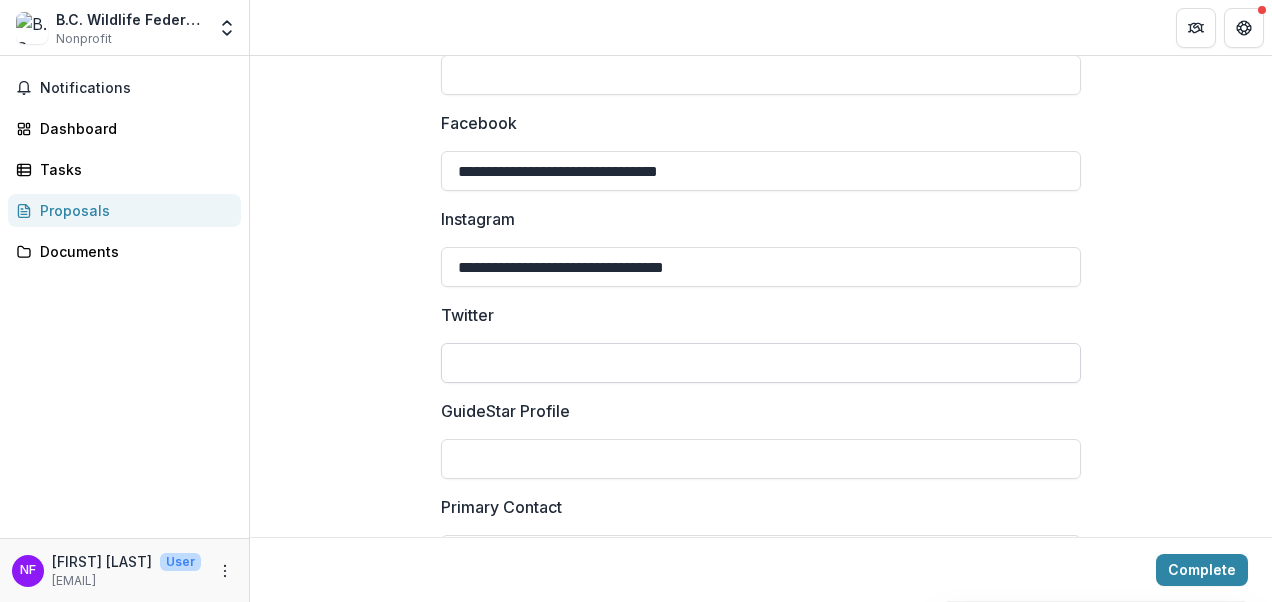 type on "**********" 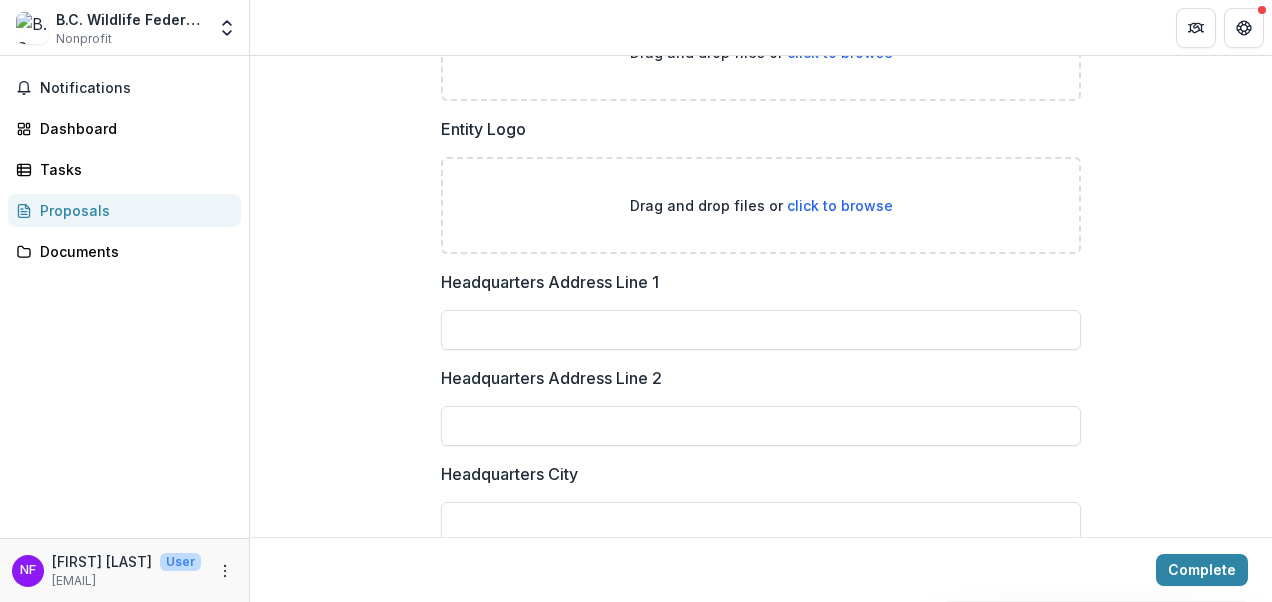 scroll, scrollTop: 1393, scrollLeft: 0, axis: vertical 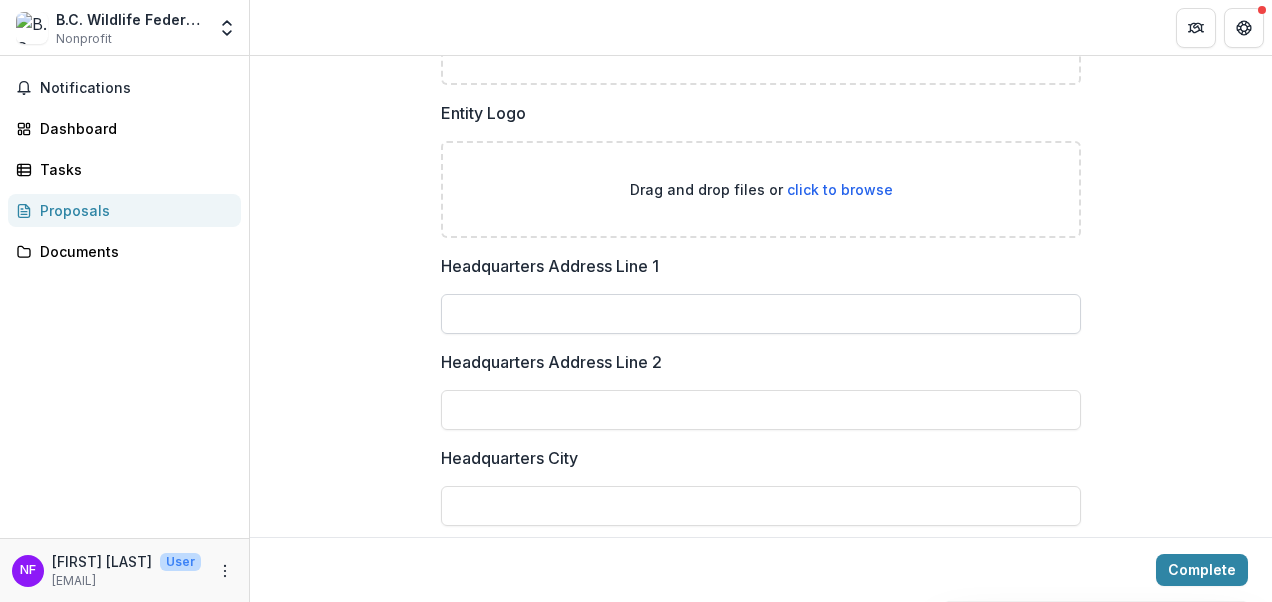 type on "**********" 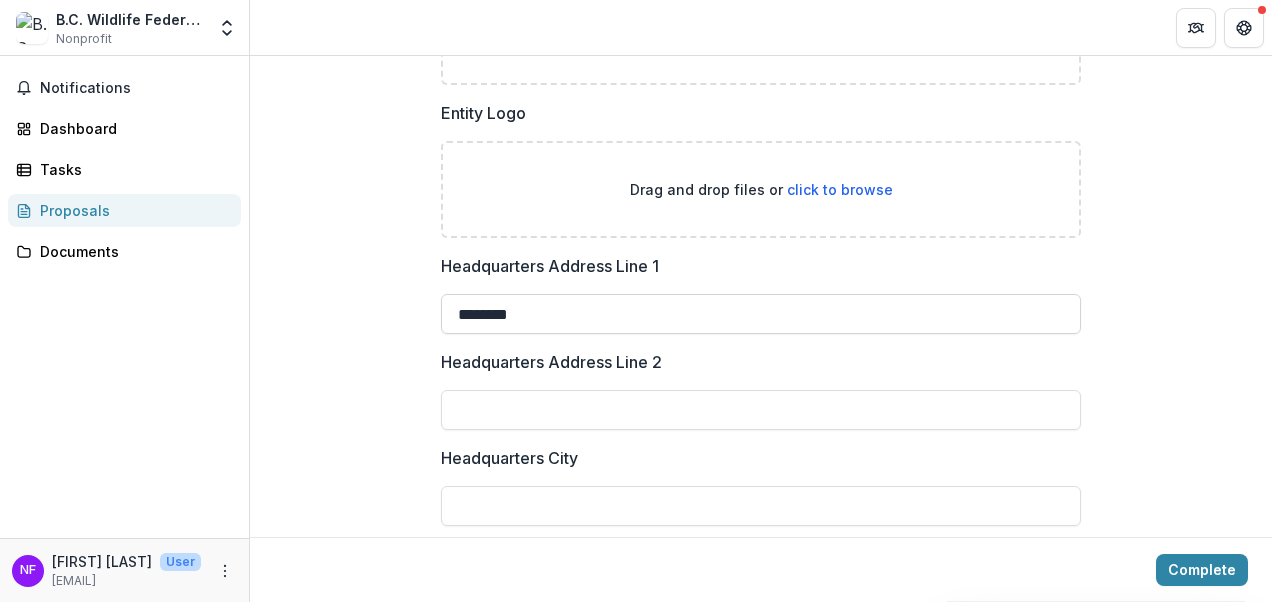 click on "********" at bounding box center [761, 314] 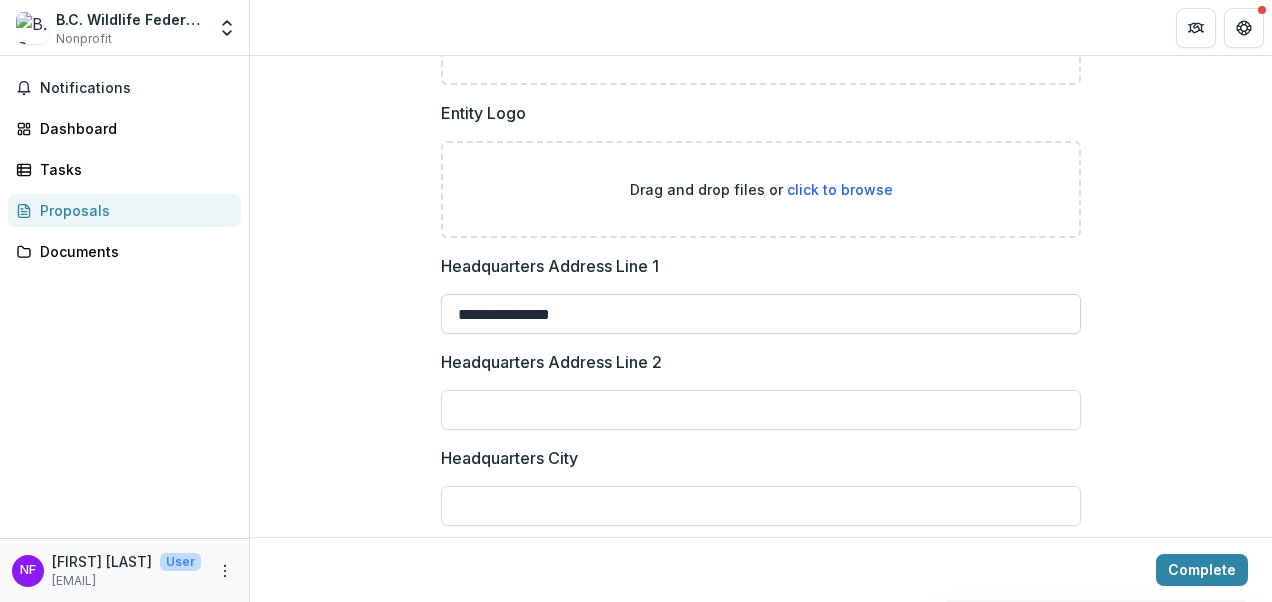 type on "**********" 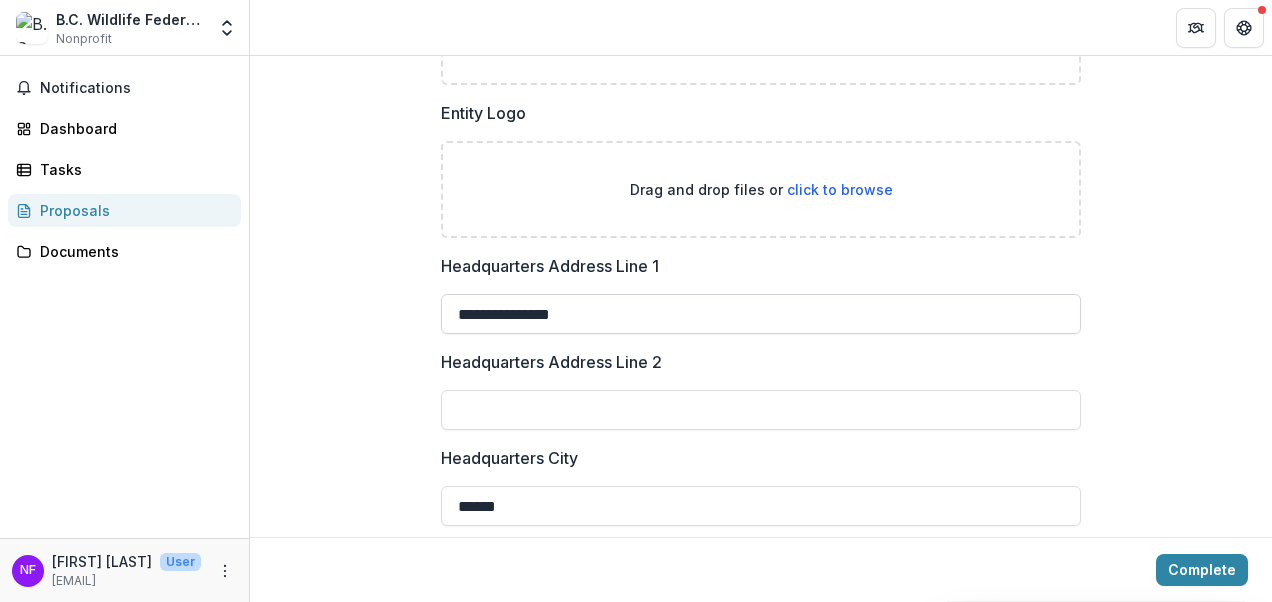 type on "******" 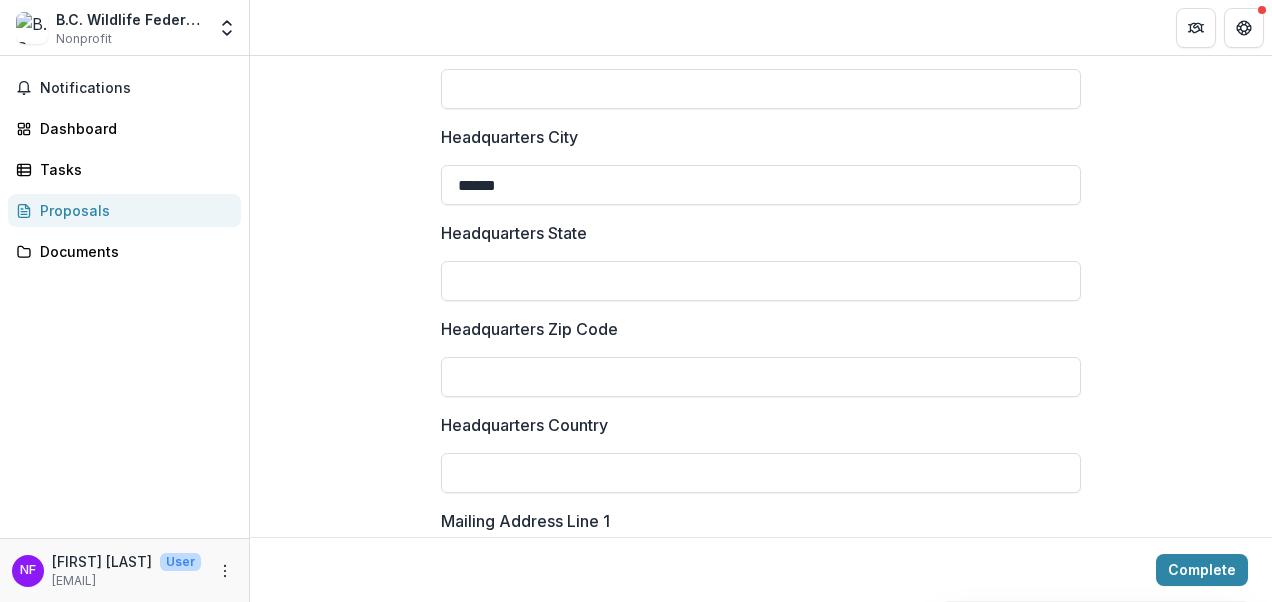scroll, scrollTop: 1714, scrollLeft: 0, axis: vertical 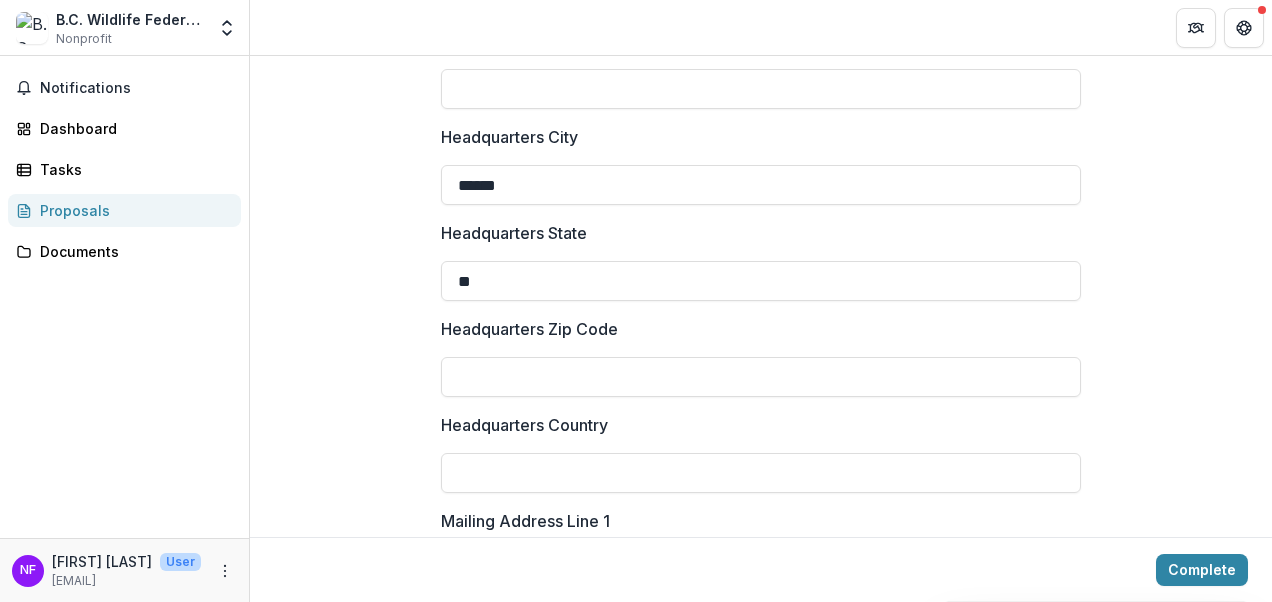 type on "**" 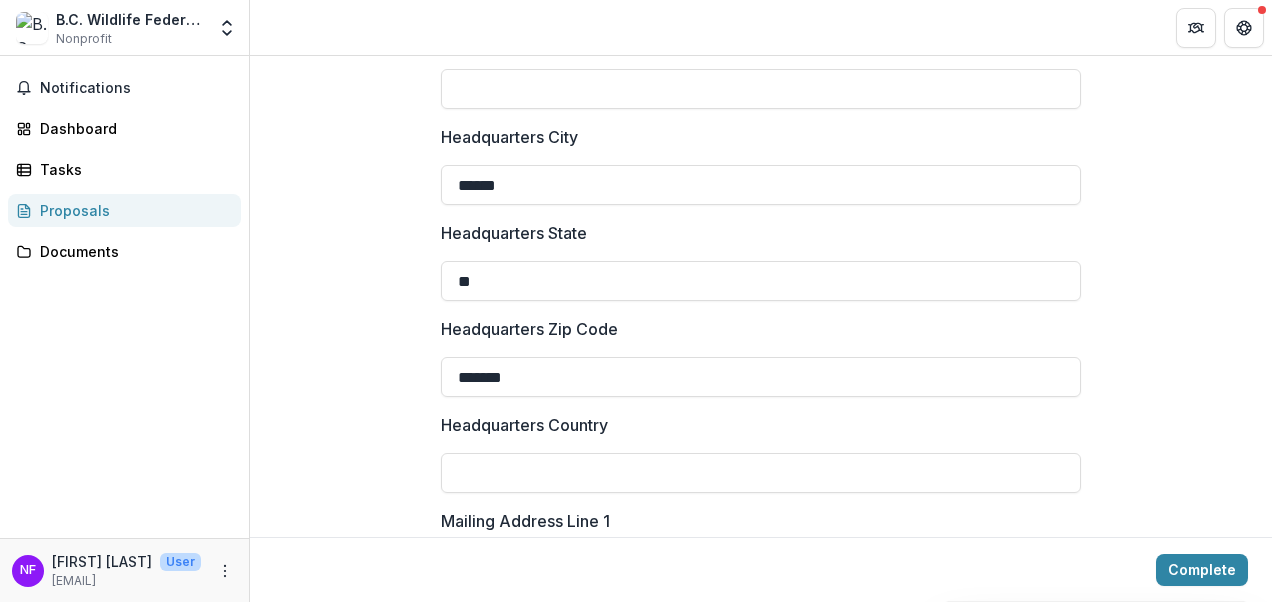 type on "*******" 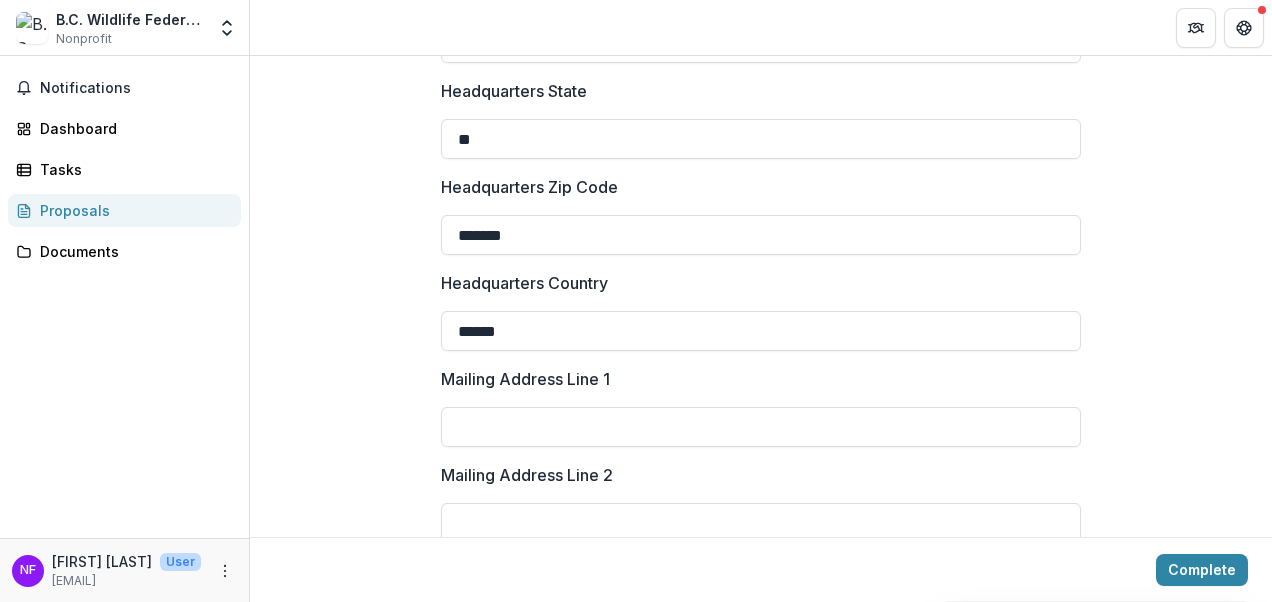 scroll, scrollTop: 1912, scrollLeft: 0, axis: vertical 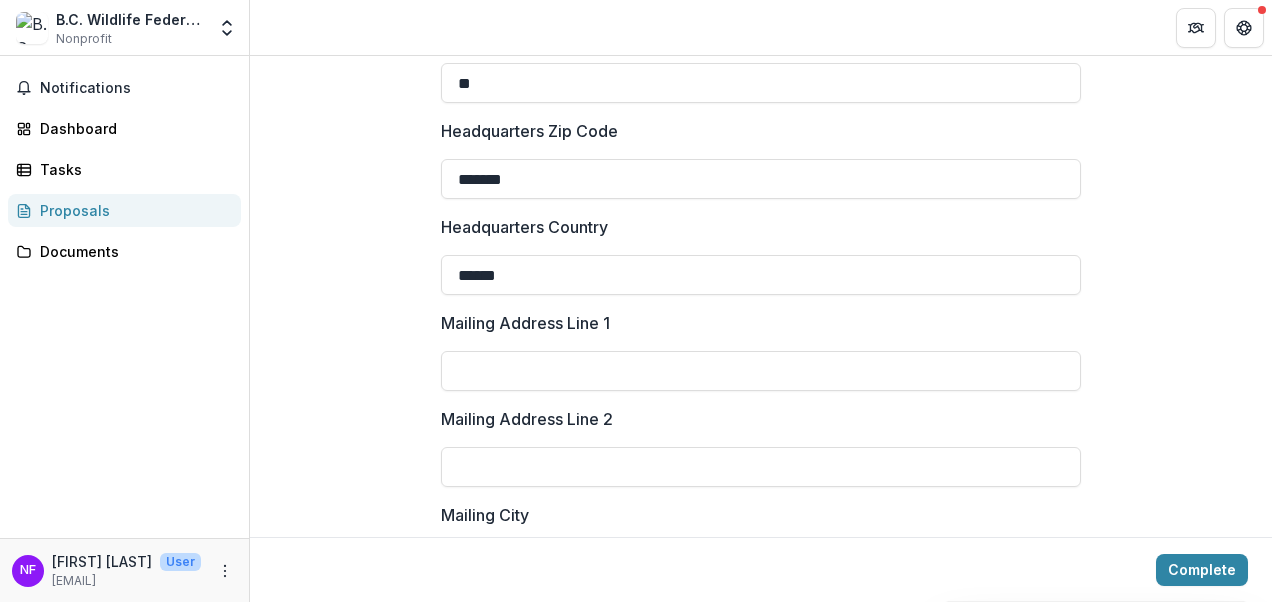 type on "******" 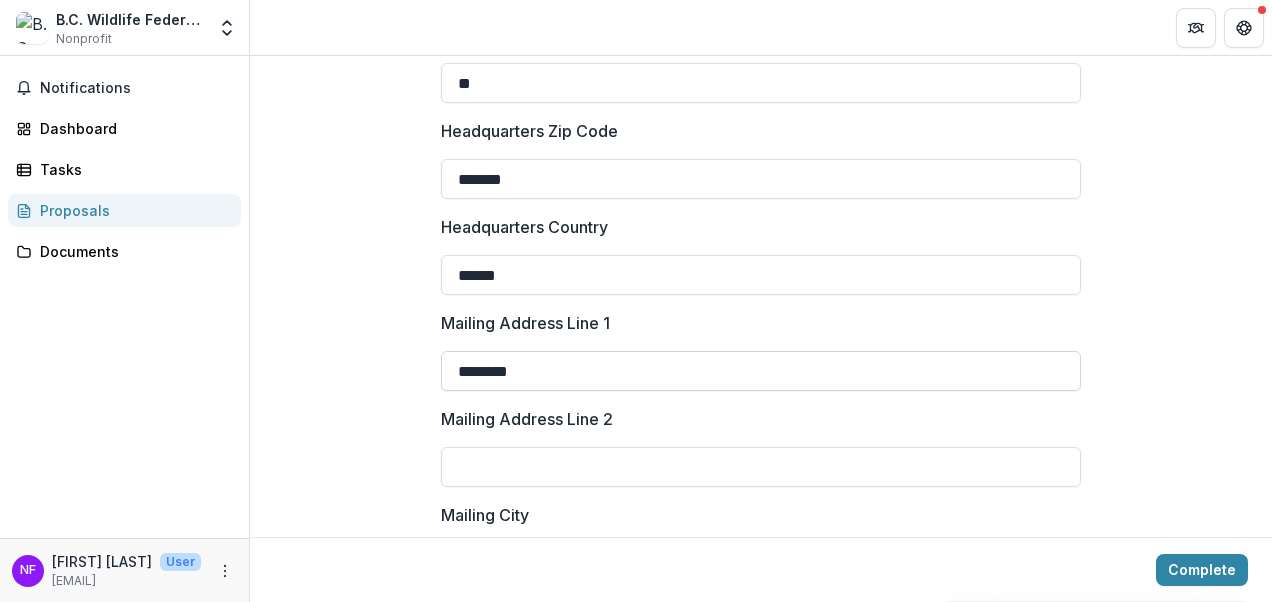 click on "********" at bounding box center (761, 371) 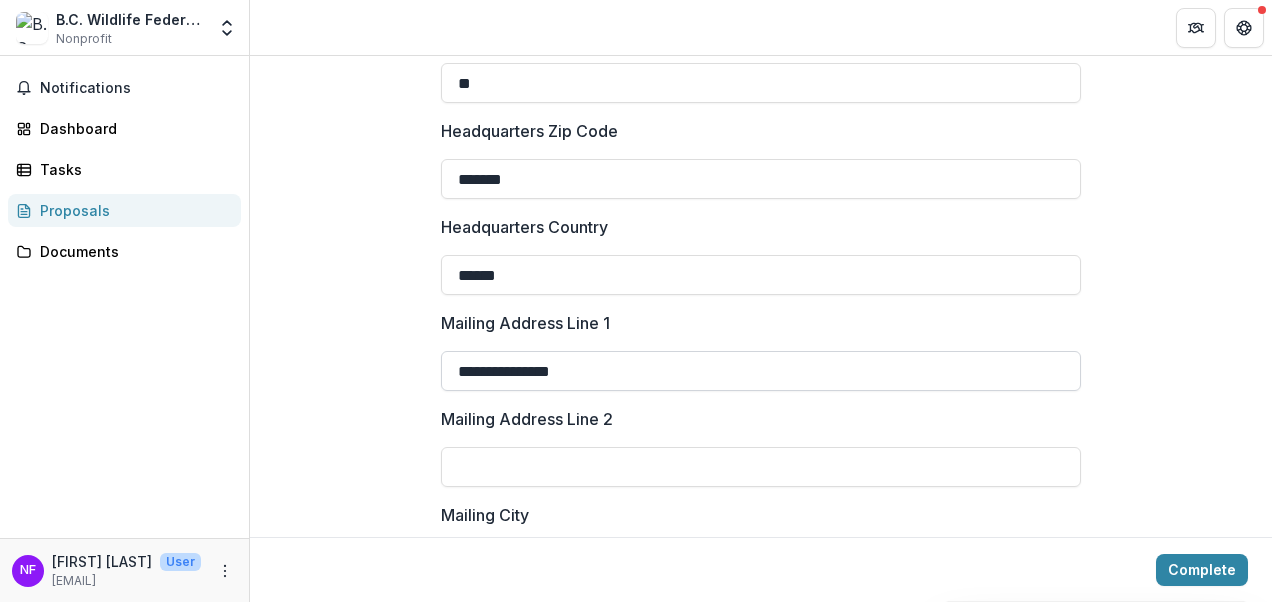 type on "**********" 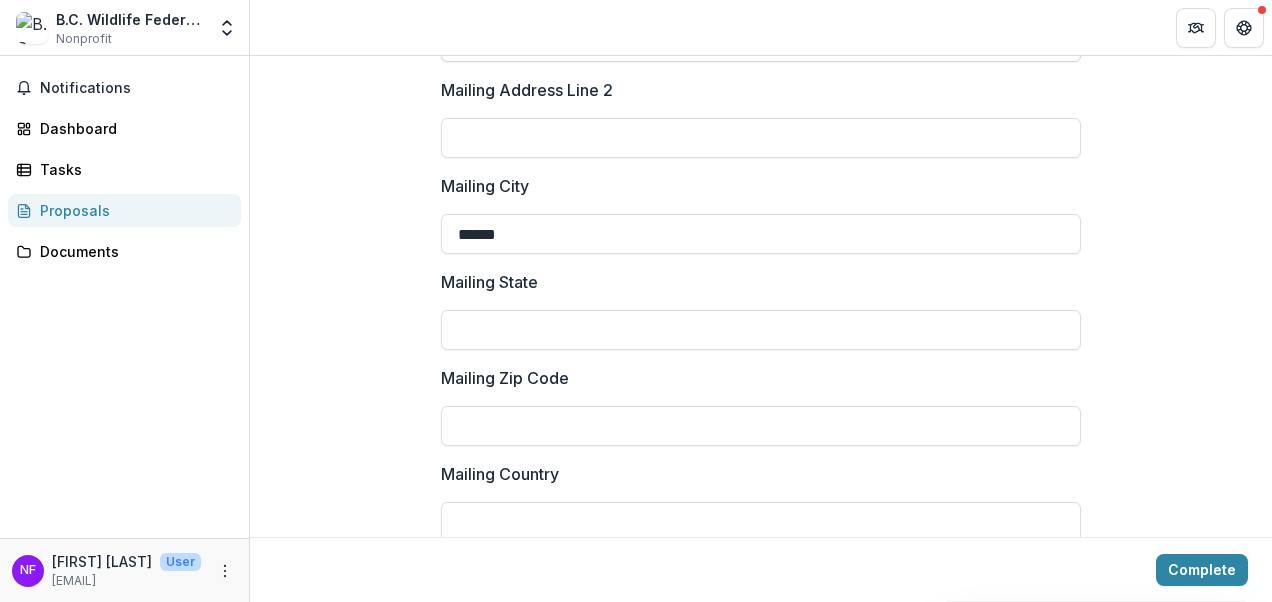 scroll, scrollTop: 2315, scrollLeft: 0, axis: vertical 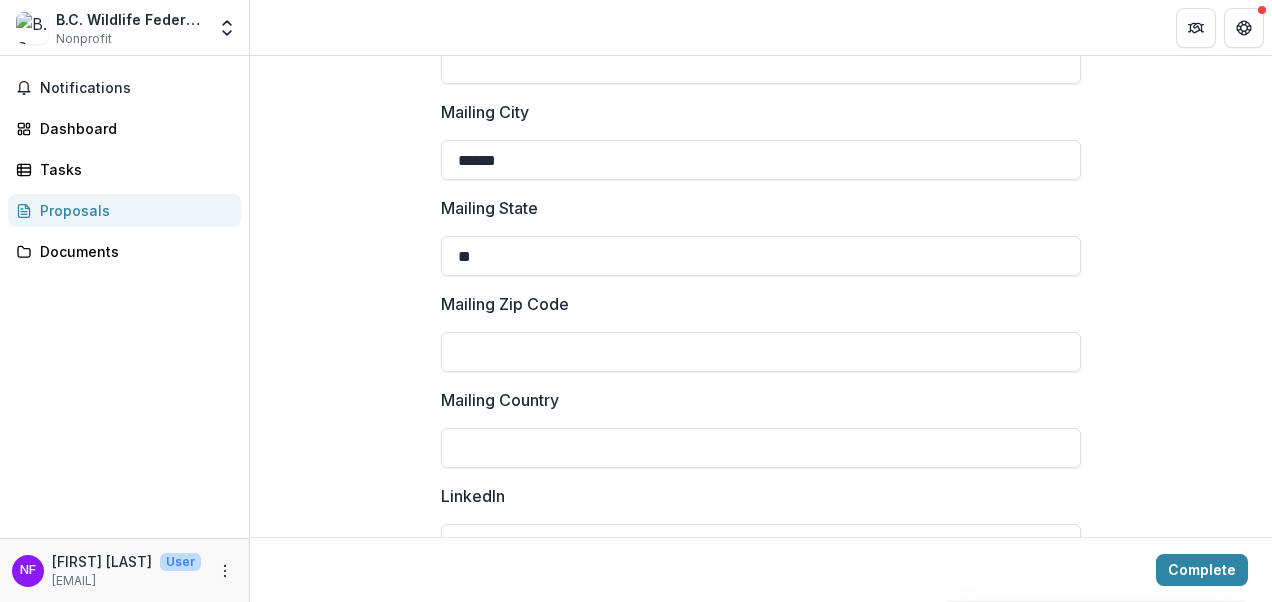 type on "**" 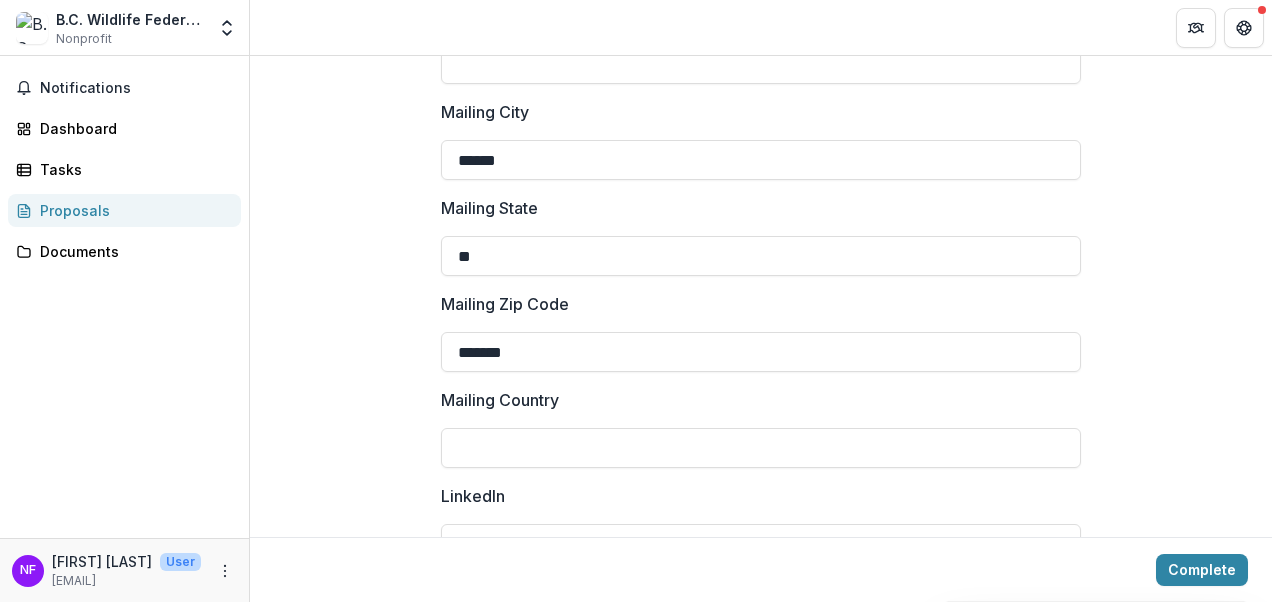 type on "*******" 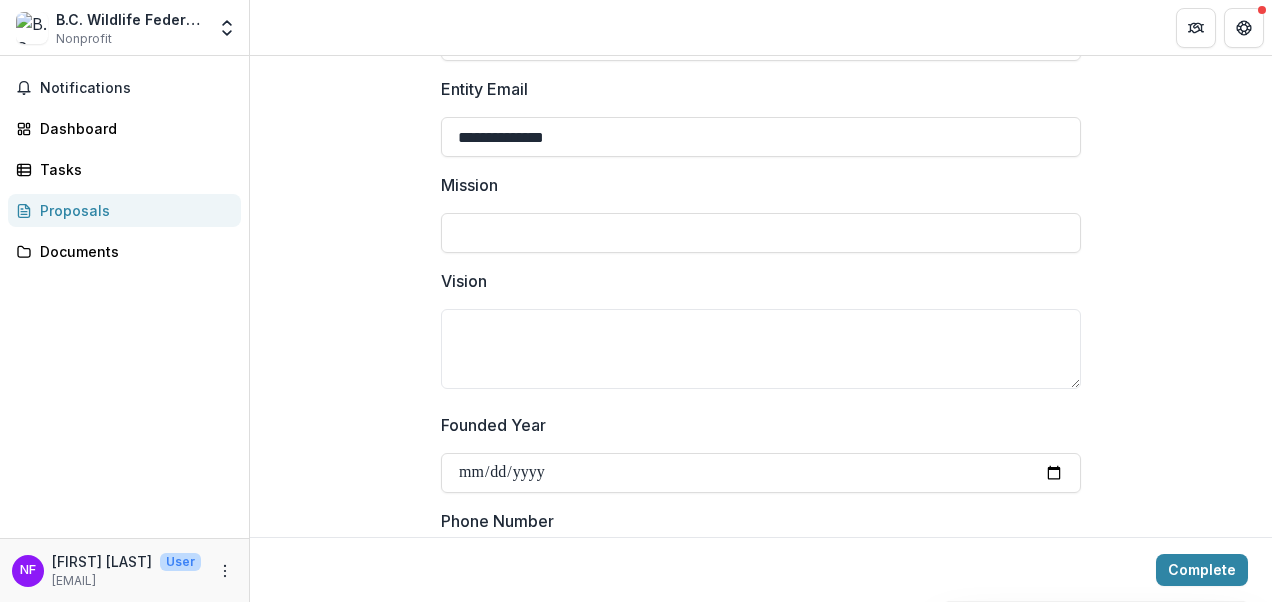 scroll, scrollTop: 373, scrollLeft: 0, axis: vertical 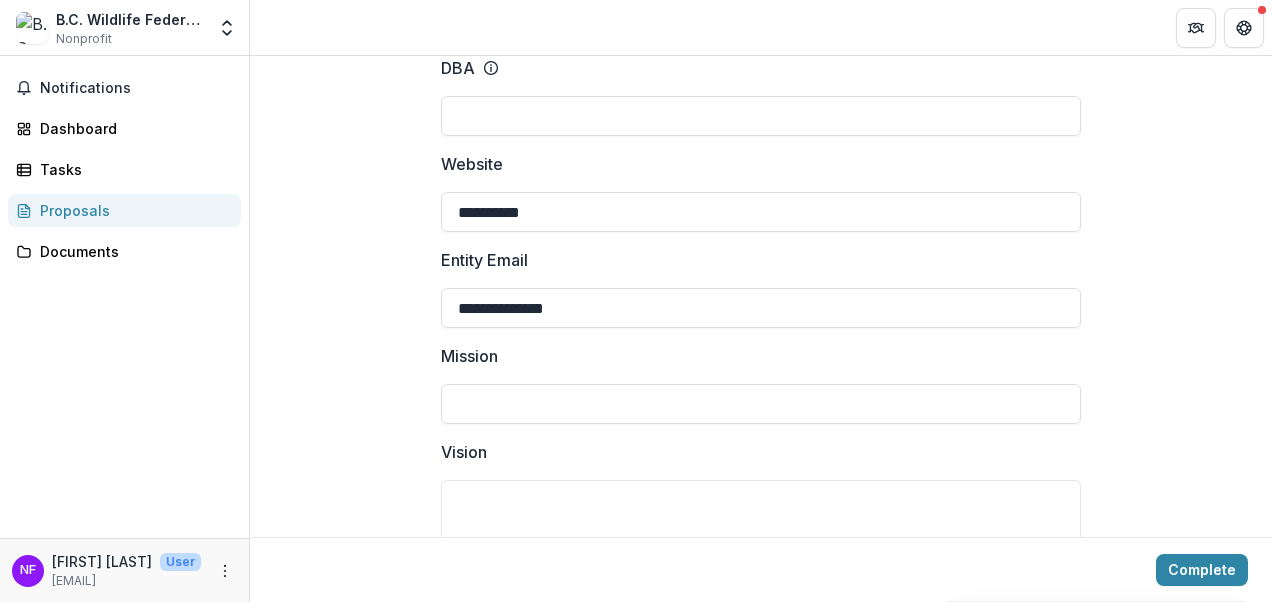 type on "******" 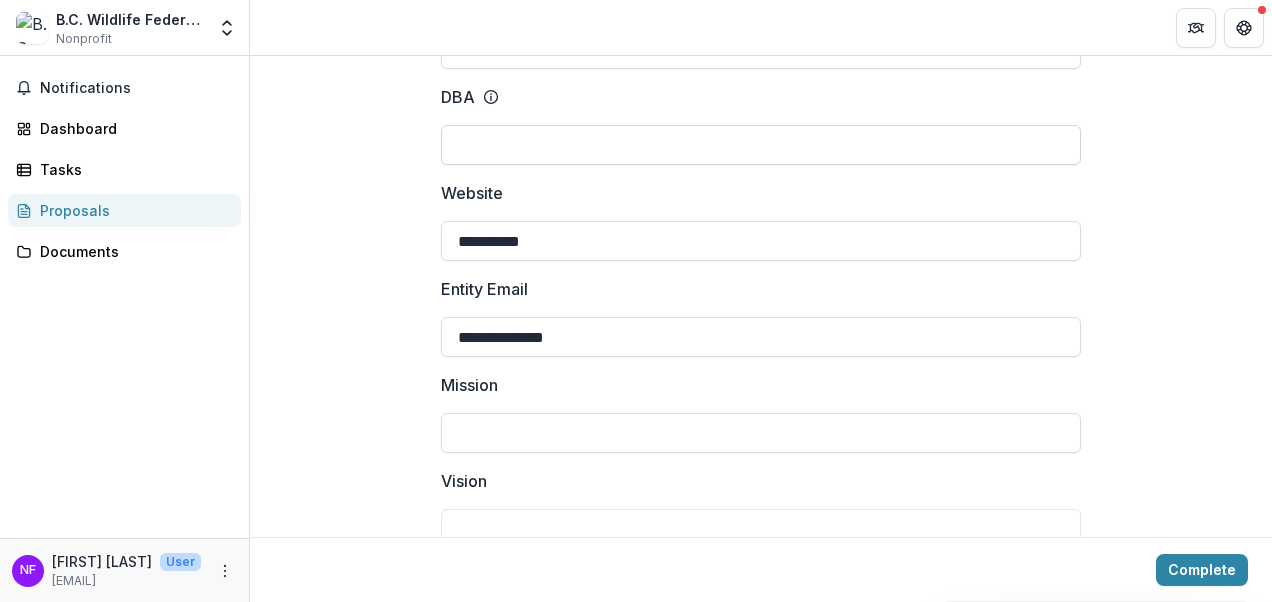 scroll, scrollTop: 455, scrollLeft: 0, axis: vertical 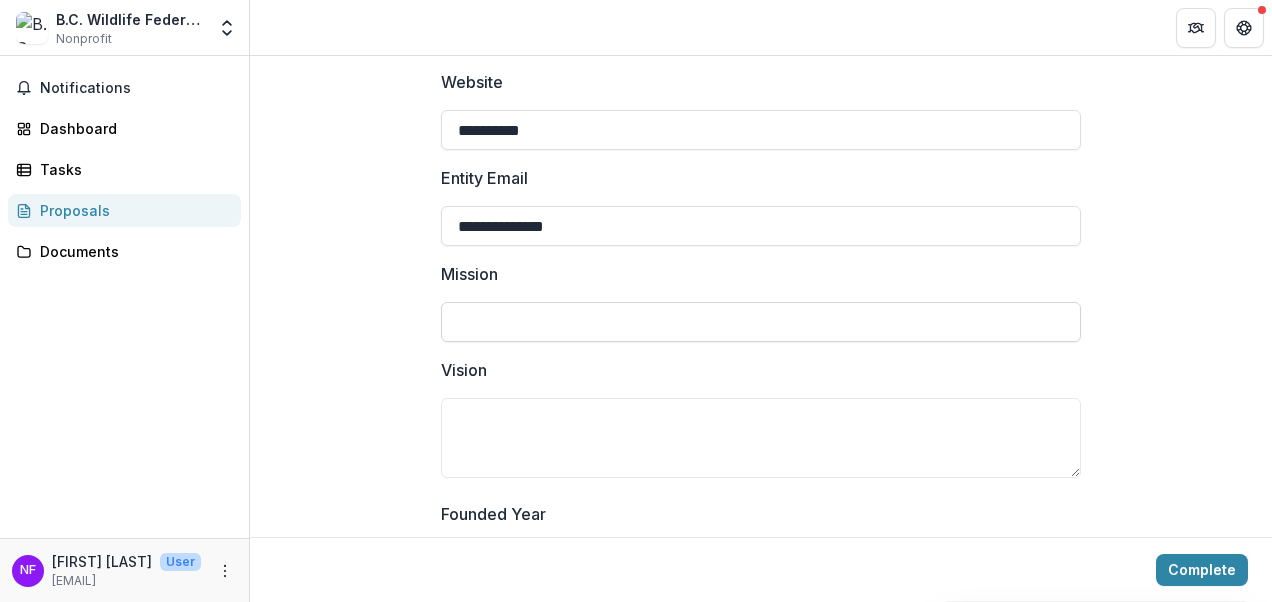 click on "Mission" at bounding box center (761, 322) 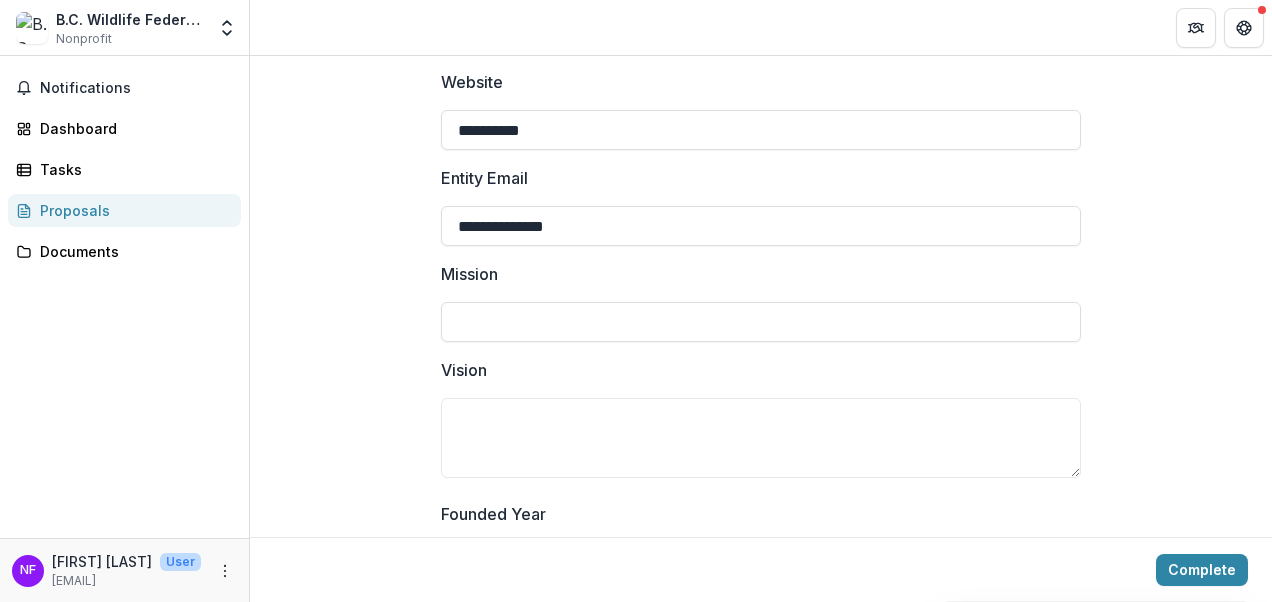 paste on "**********" 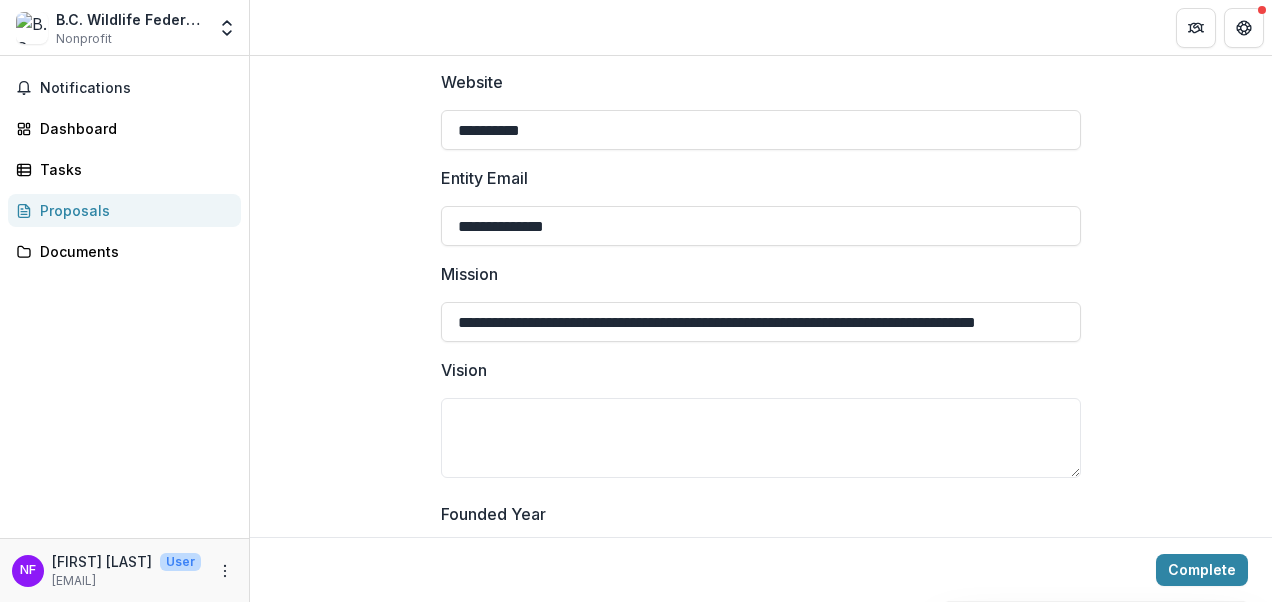 scroll, scrollTop: 0, scrollLeft: 31, axis: horizontal 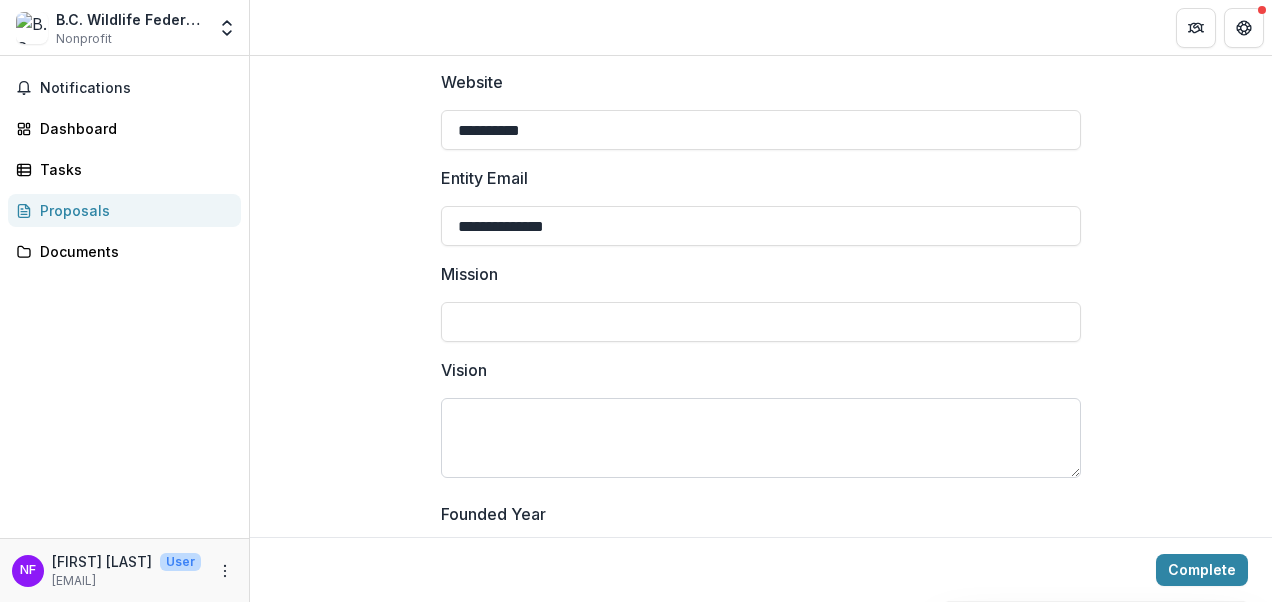 click on "Vision" at bounding box center (761, 438) 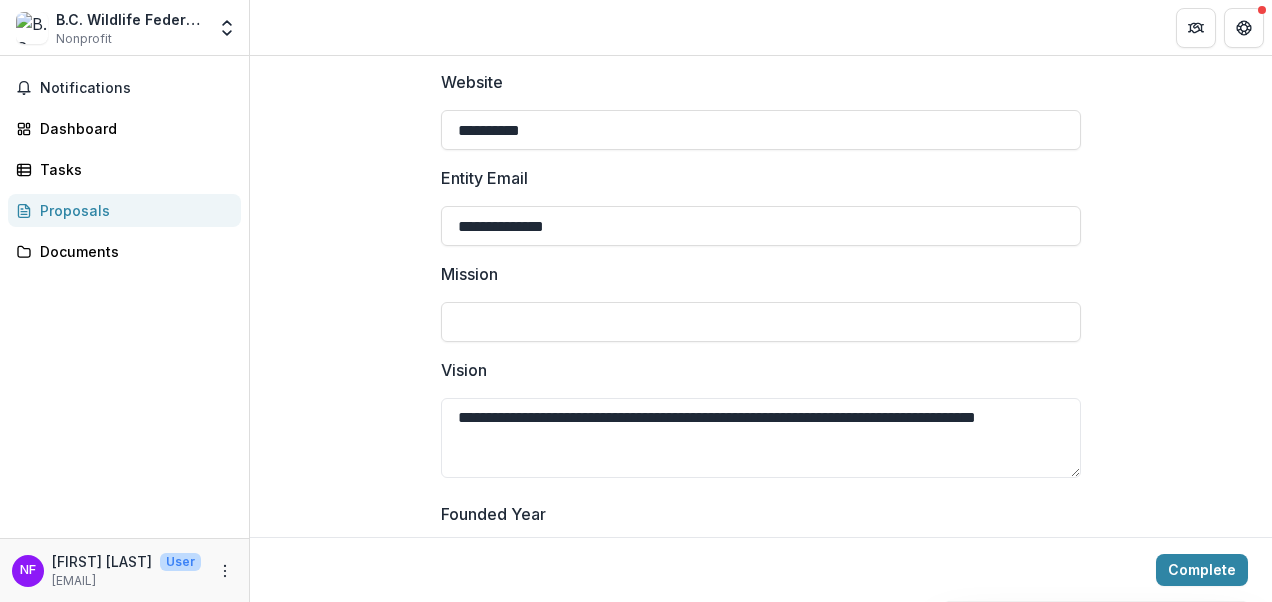 type on "**********" 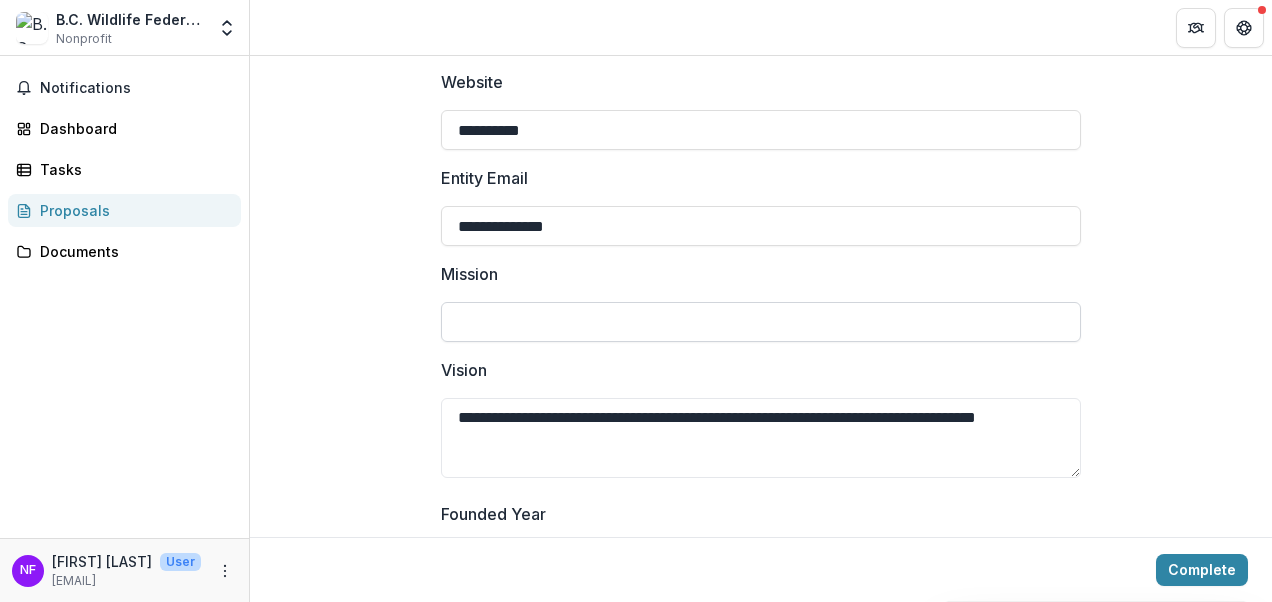 click on "Mission" at bounding box center [761, 322] 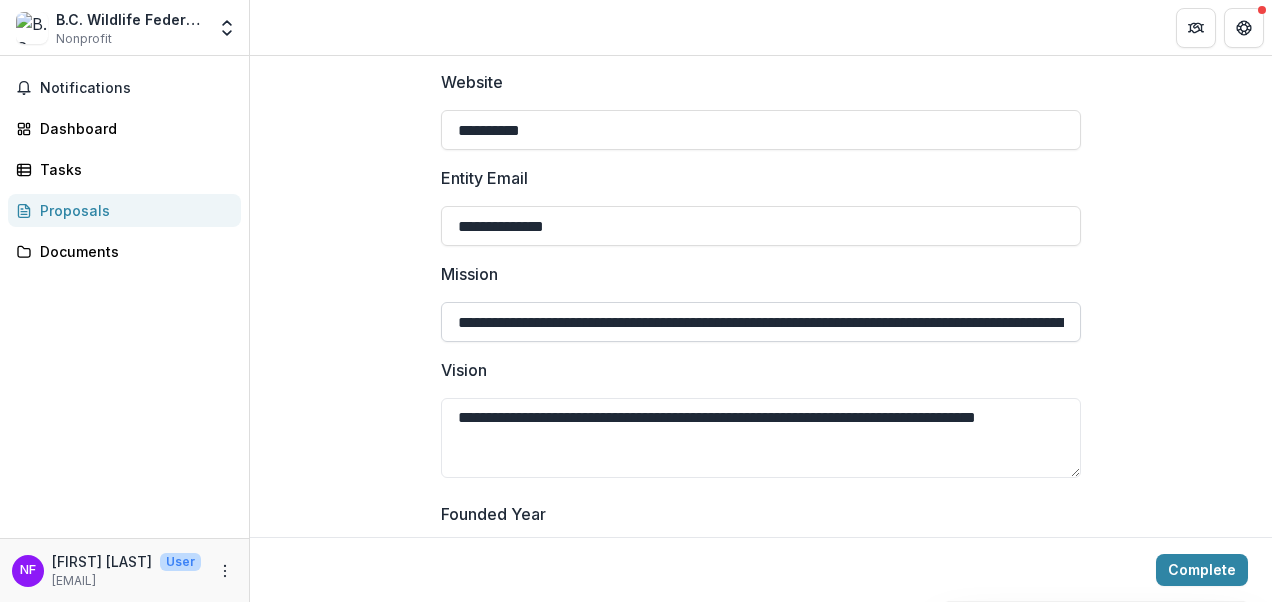scroll, scrollTop: 0, scrollLeft: 262, axis: horizontal 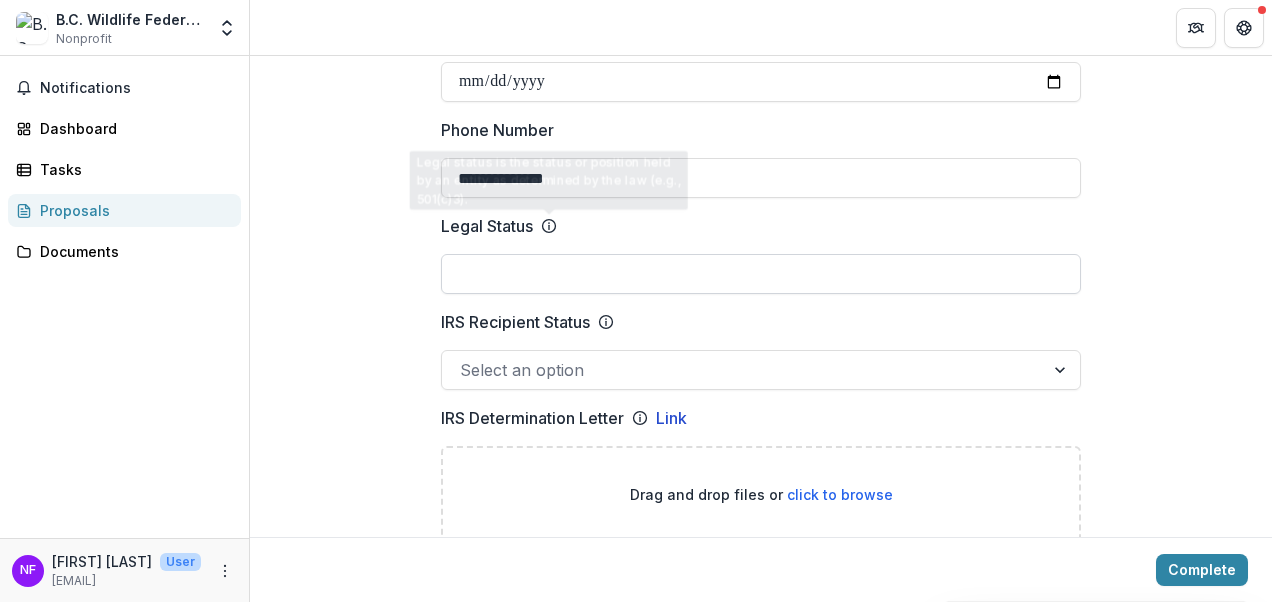 type on "**********" 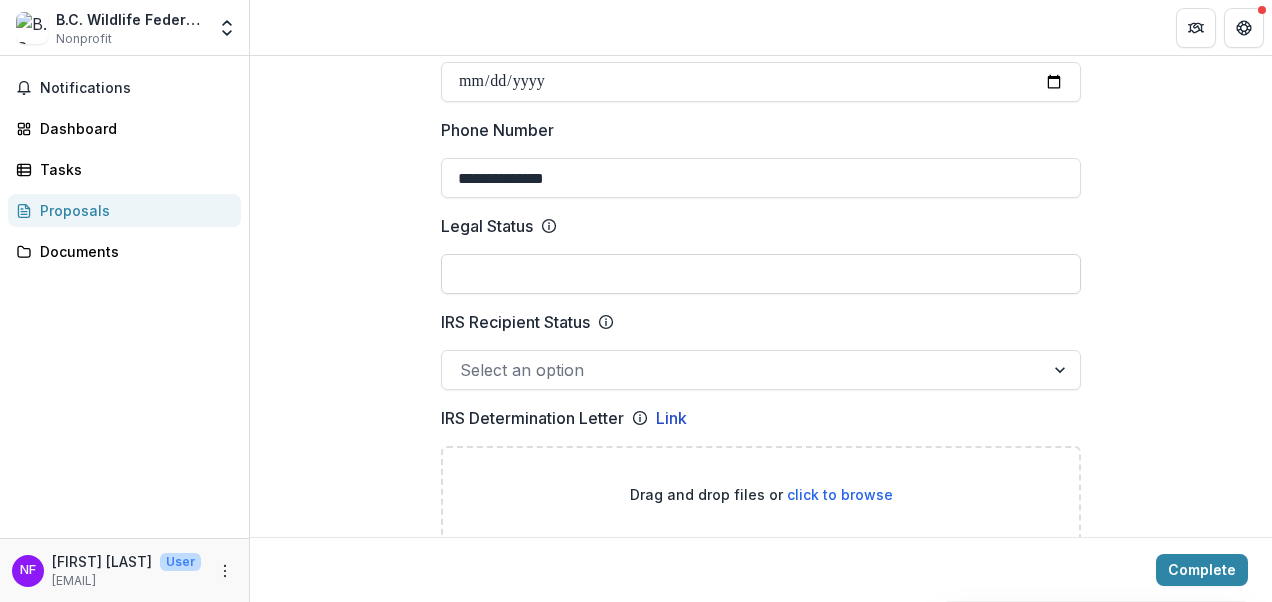 scroll, scrollTop: 0, scrollLeft: 0, axis: both 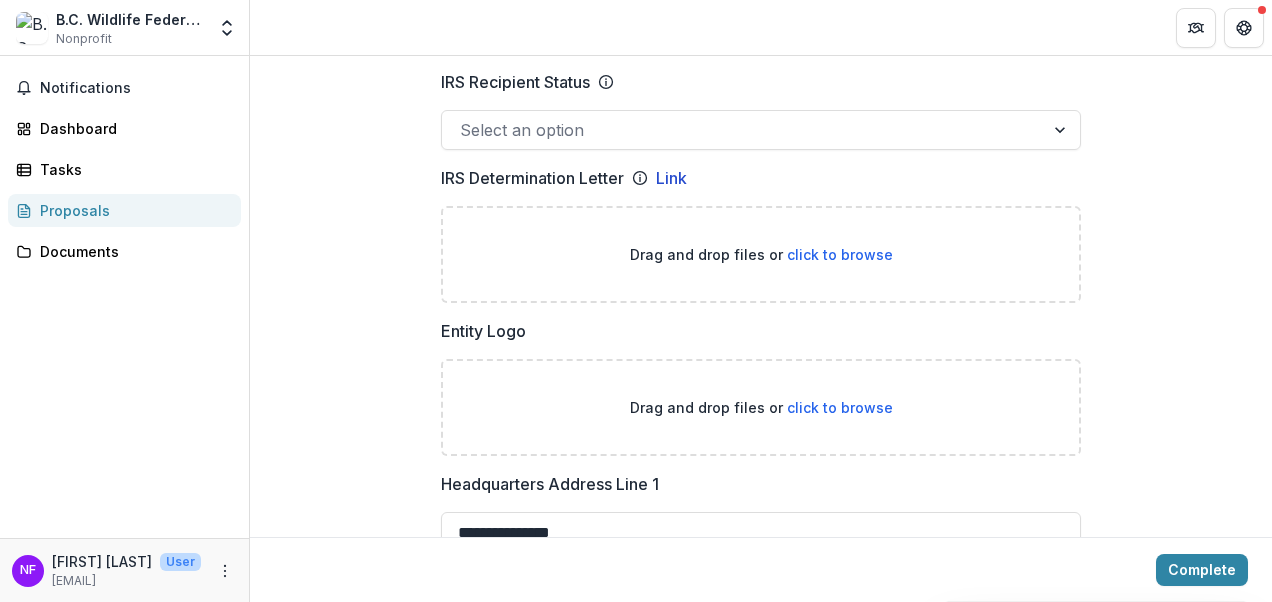 type on "**********" 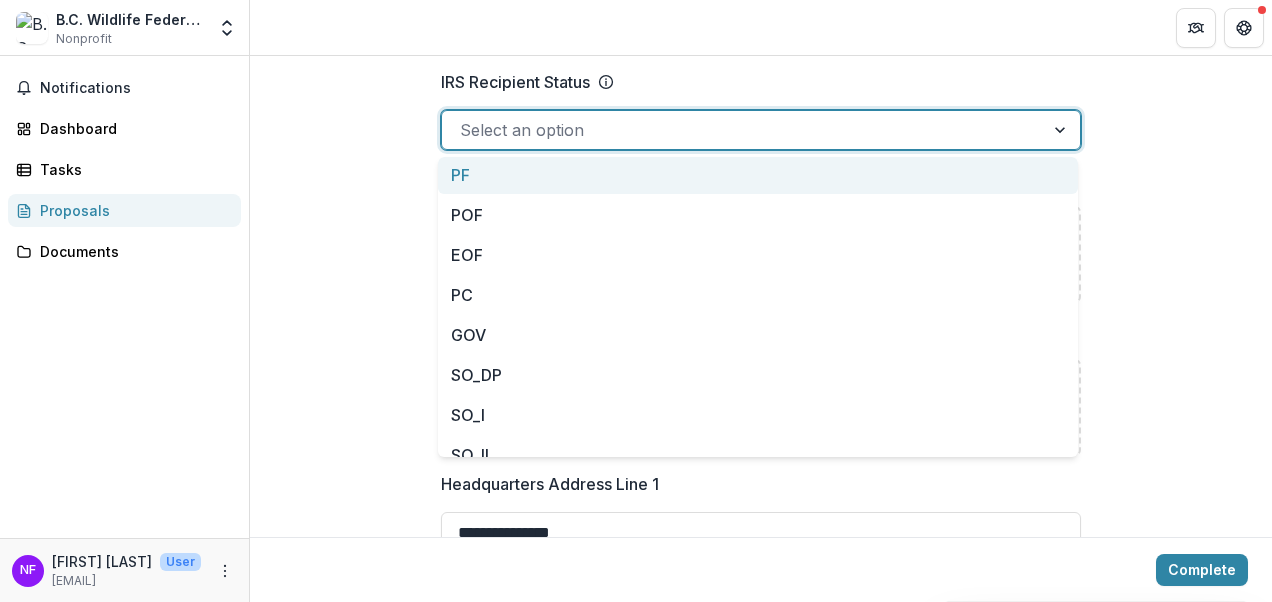click at bounding box center (743, 130) 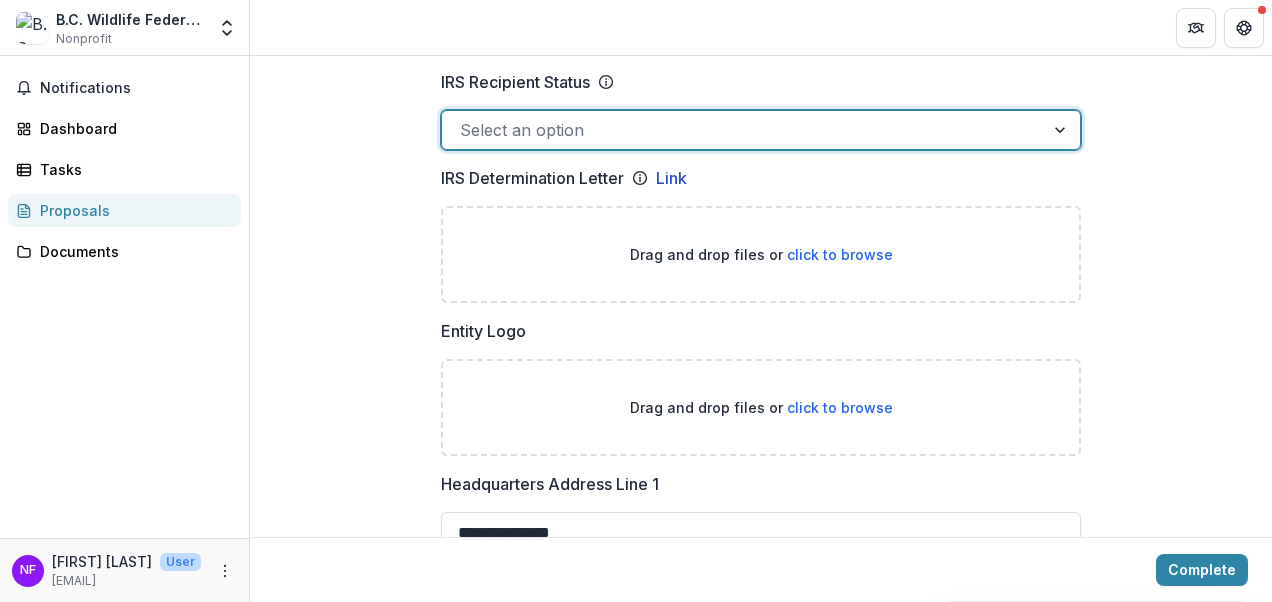 click on "**********" at bounding box center (761, 679) 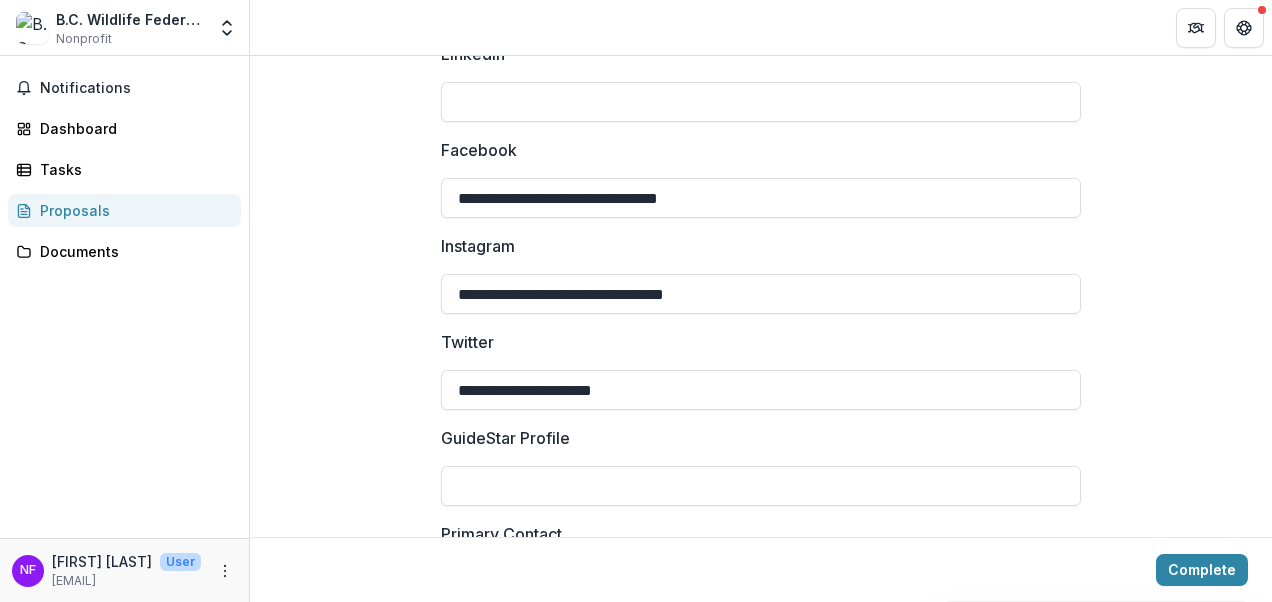 scroll, scrollTop: 2948, scrollLeft: 0, axis: vertical 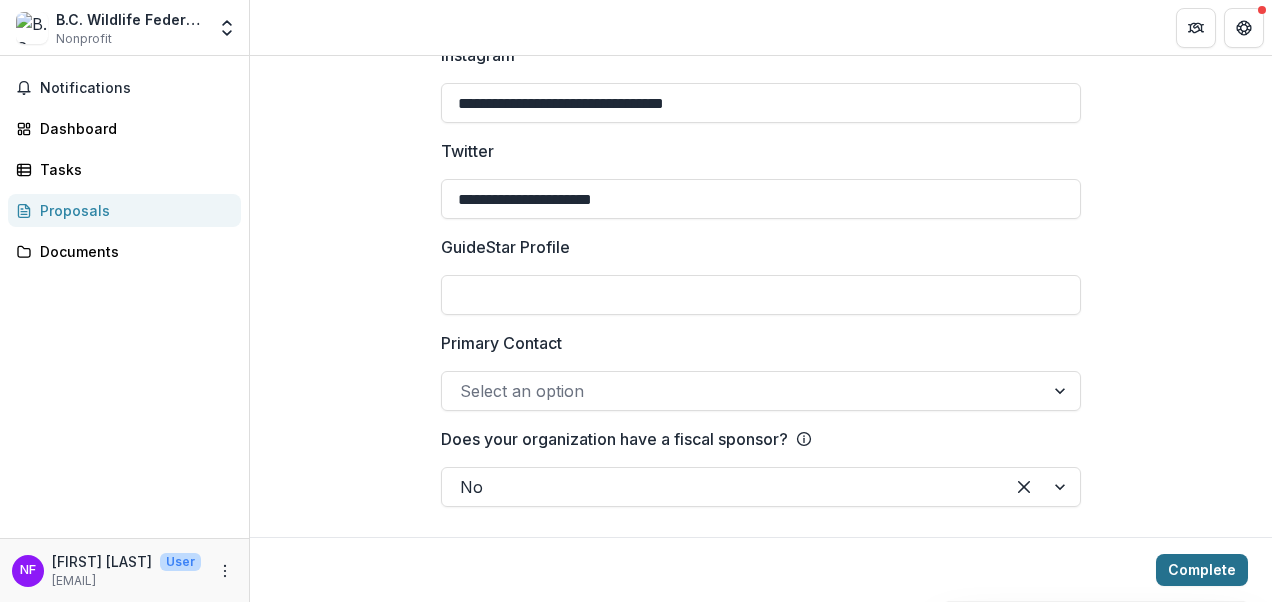 click on "Complete" at bounding box center (1202, 570) 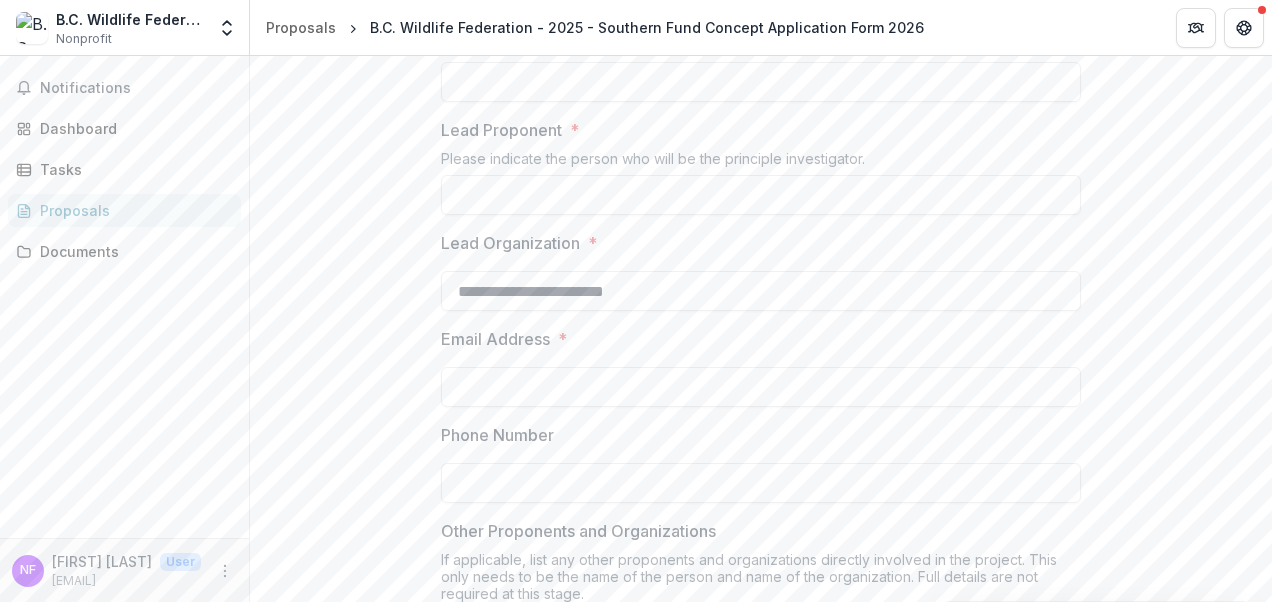 scroll, scrollTop: 439, scrollLeft: 0, axis: vertical 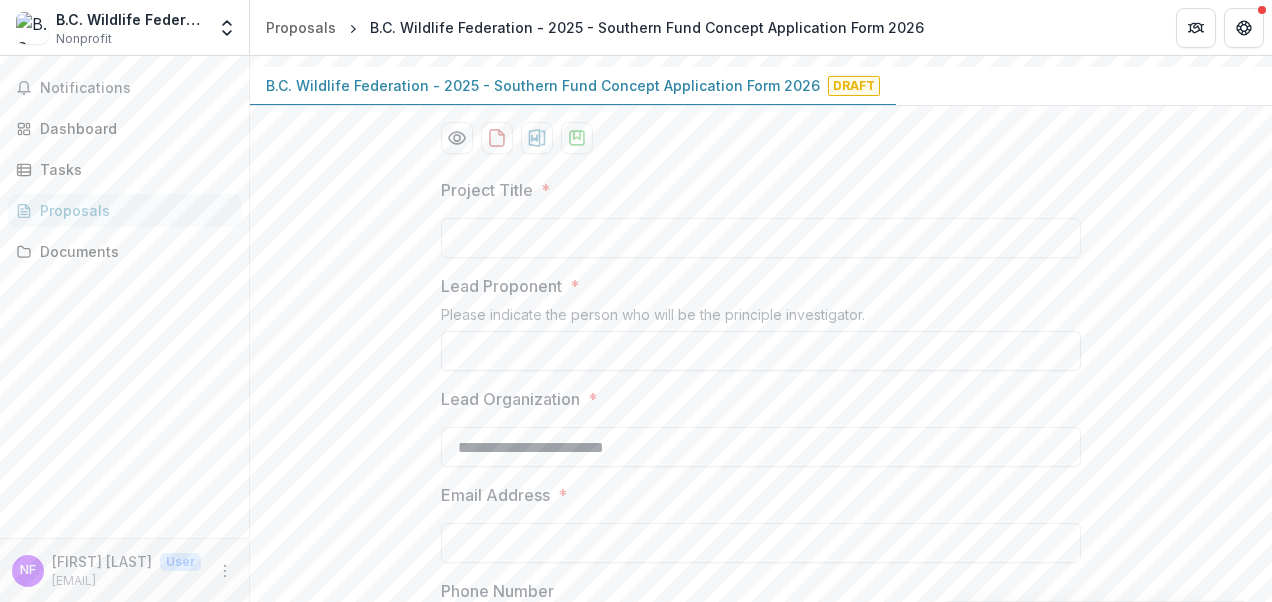 click on "Lead Proponent *" at bounding box center (761, 351) 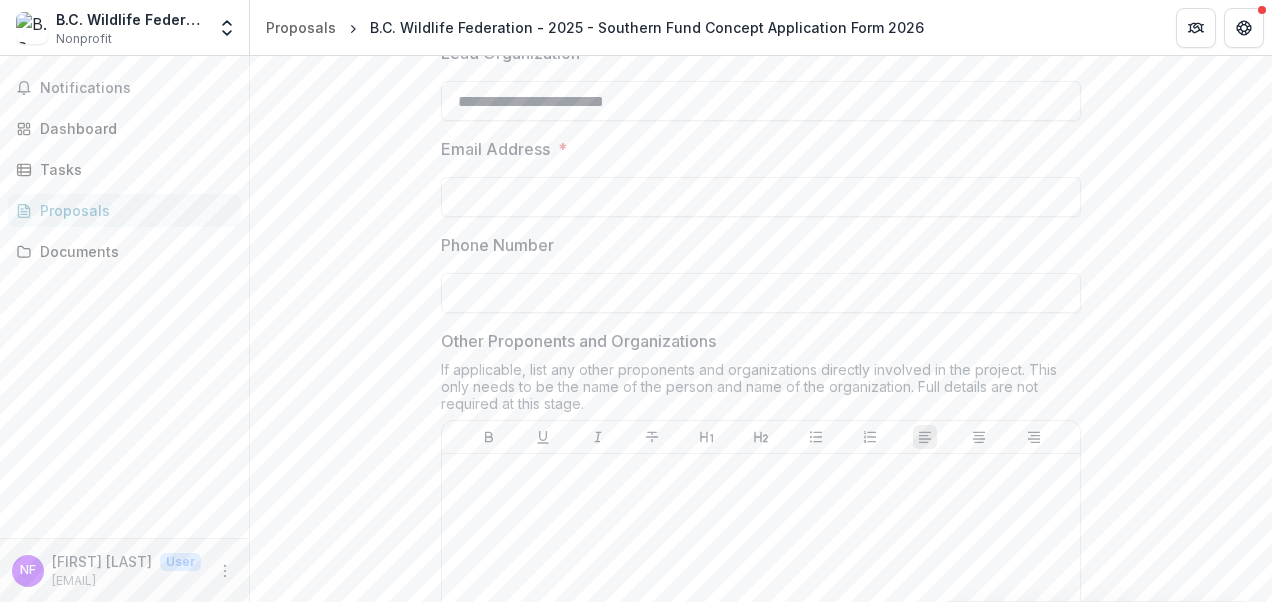 scroll, scrollTop: 787, scrollLeft: 0, axis: vertical 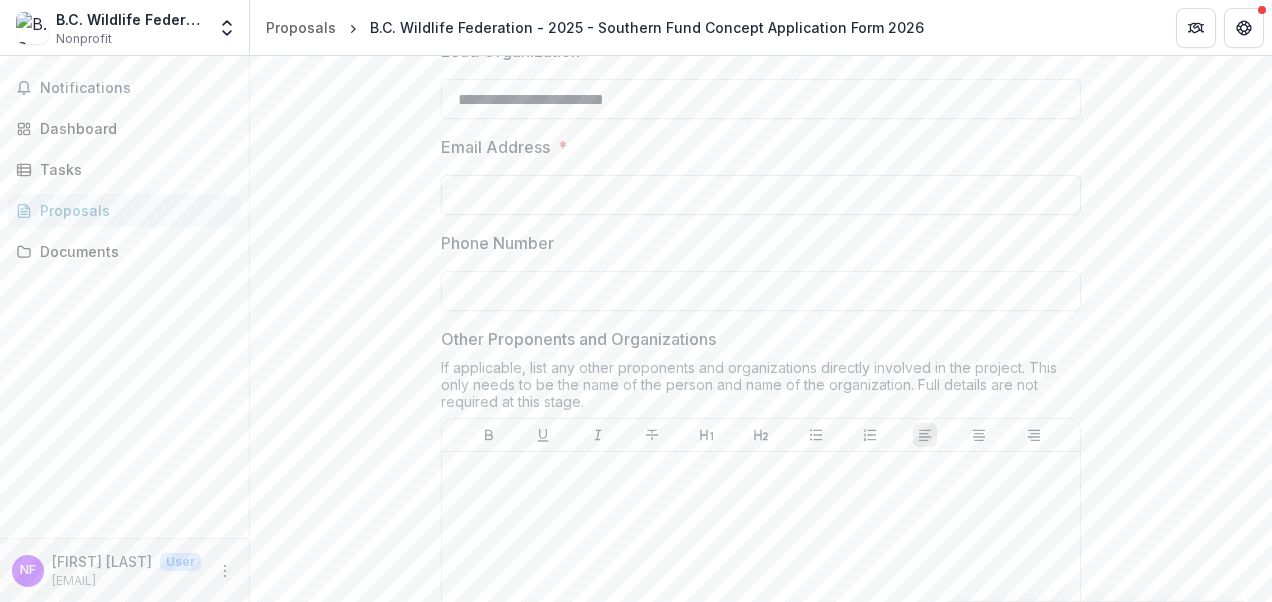 click on "Email Address *" at bounding box center (761, 195) 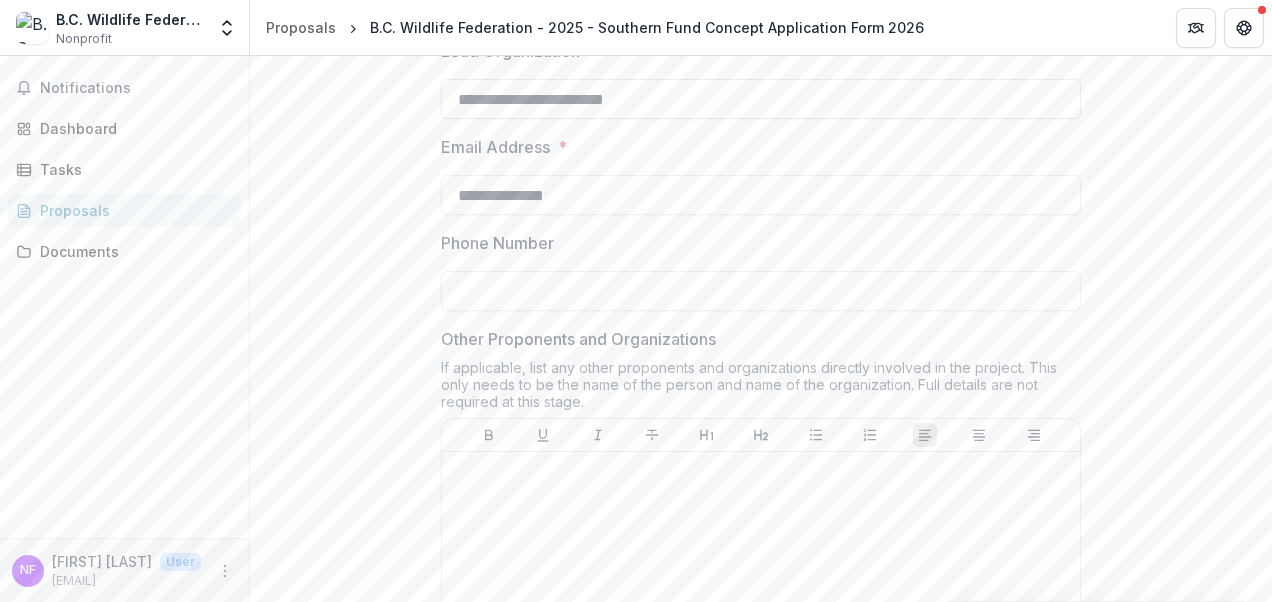 type on "**********" 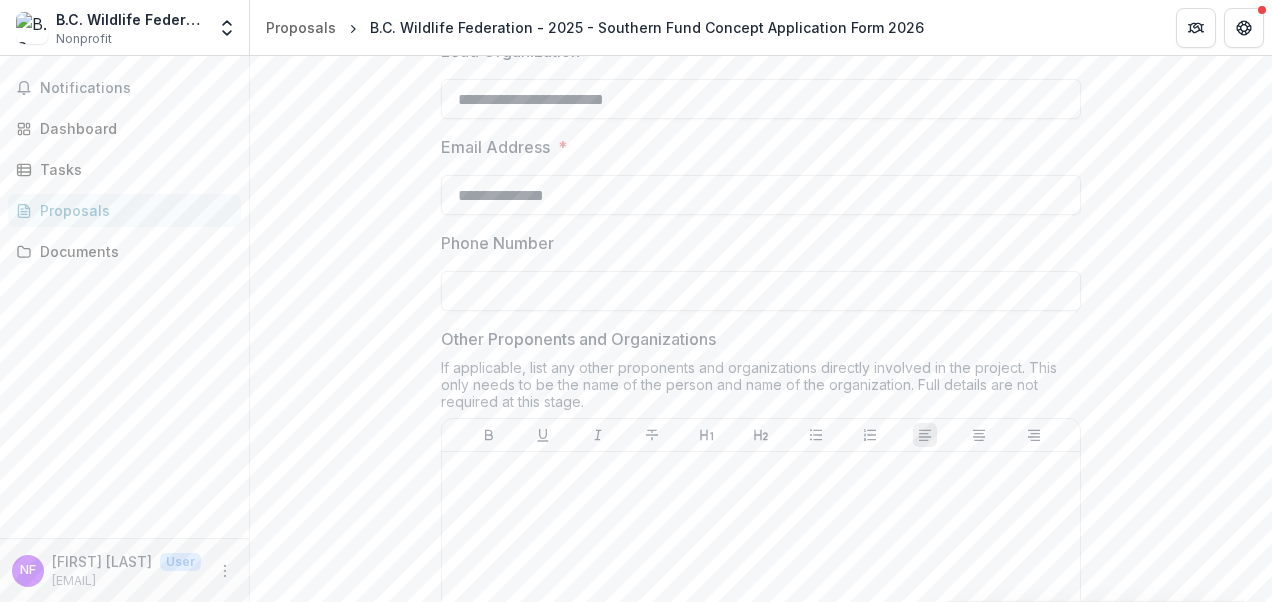 click on "Phone Number" at bounding box center (761, 291) 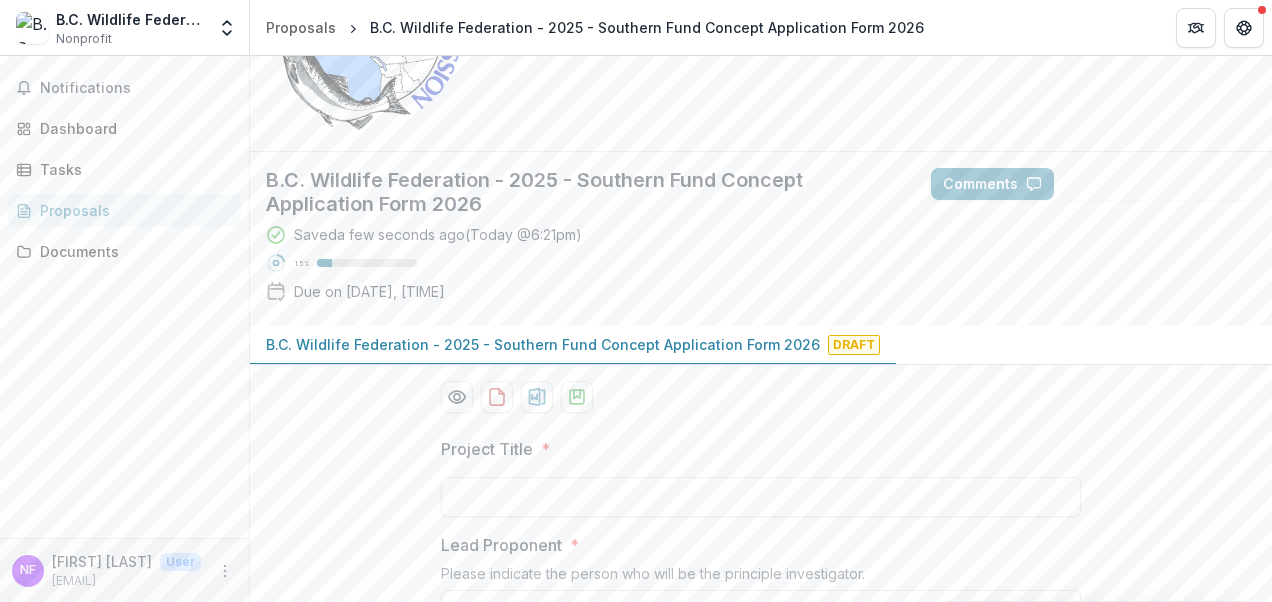 scroll, scrollTop: 179, scrollLeft: 0, axis: vertical 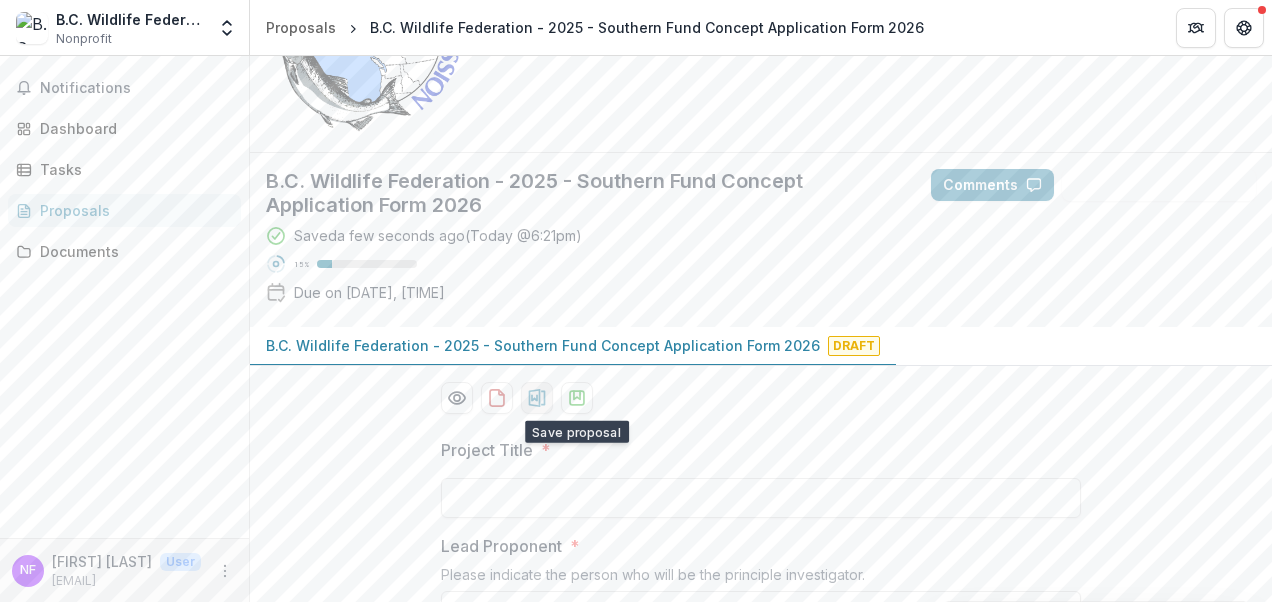 type on "**********" 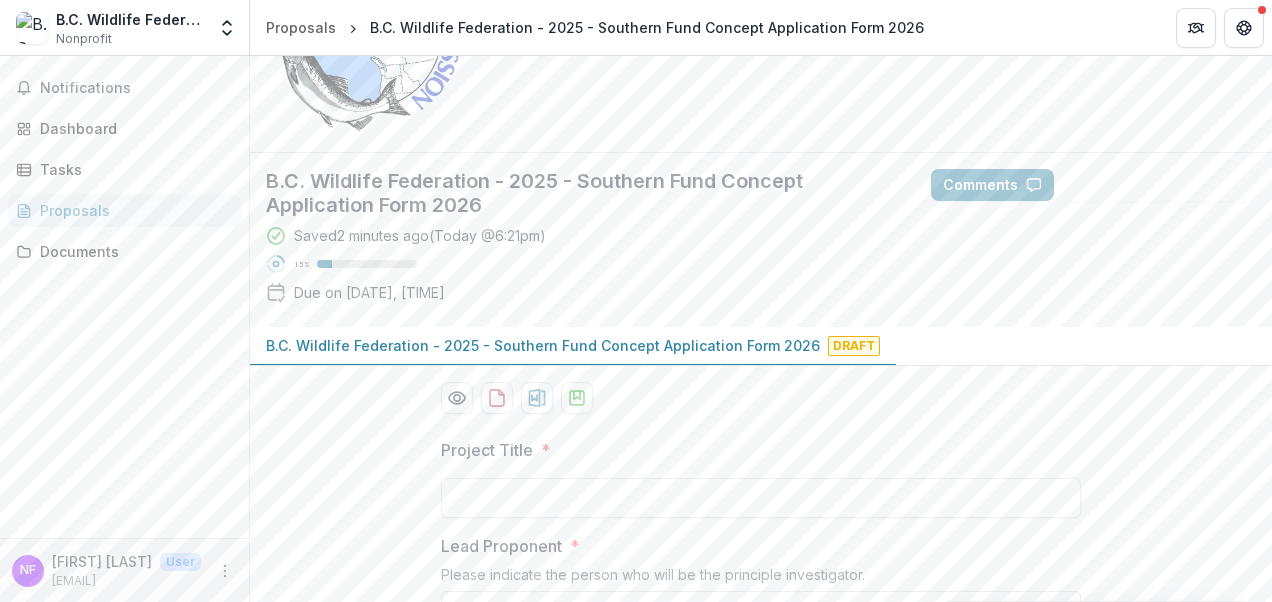 click on "[ORGNAME] - [YEAR] - Southern Fund Concept Application Form [YEAR] Saved  [TIME]  ( Today   @  [TIME] ) [PERCENTAGE] Due on   [DATE], [TIME]" at bounding box center [582, 240] 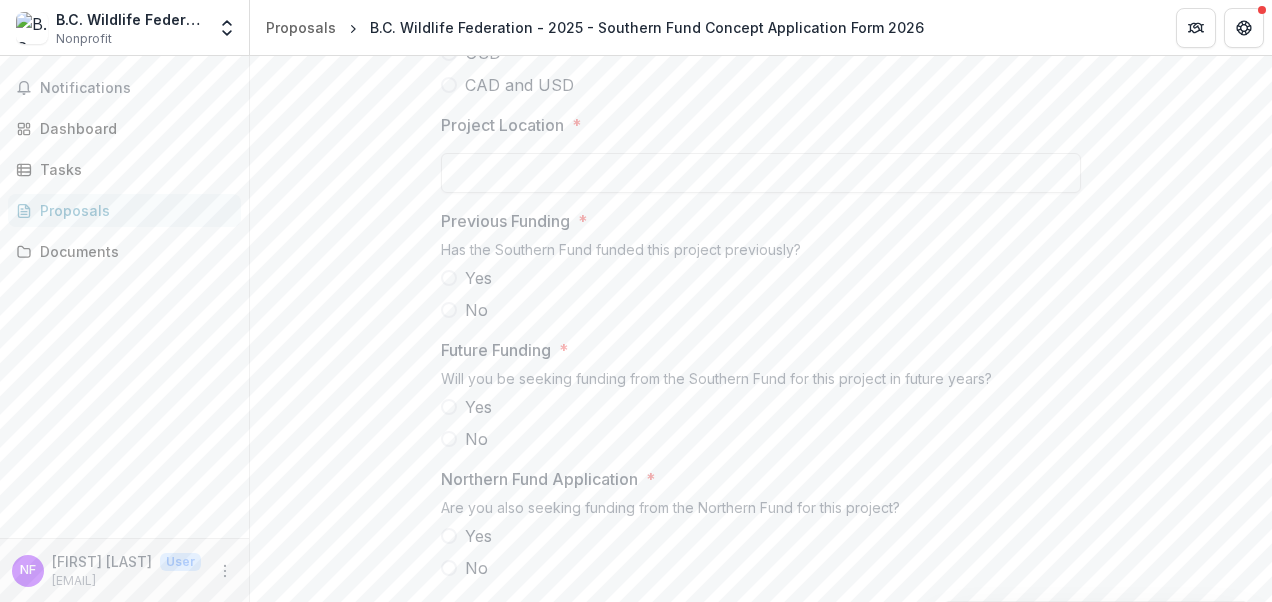 scroll, scrollTop: 1816, scrollLeft: 0, axis: vertical 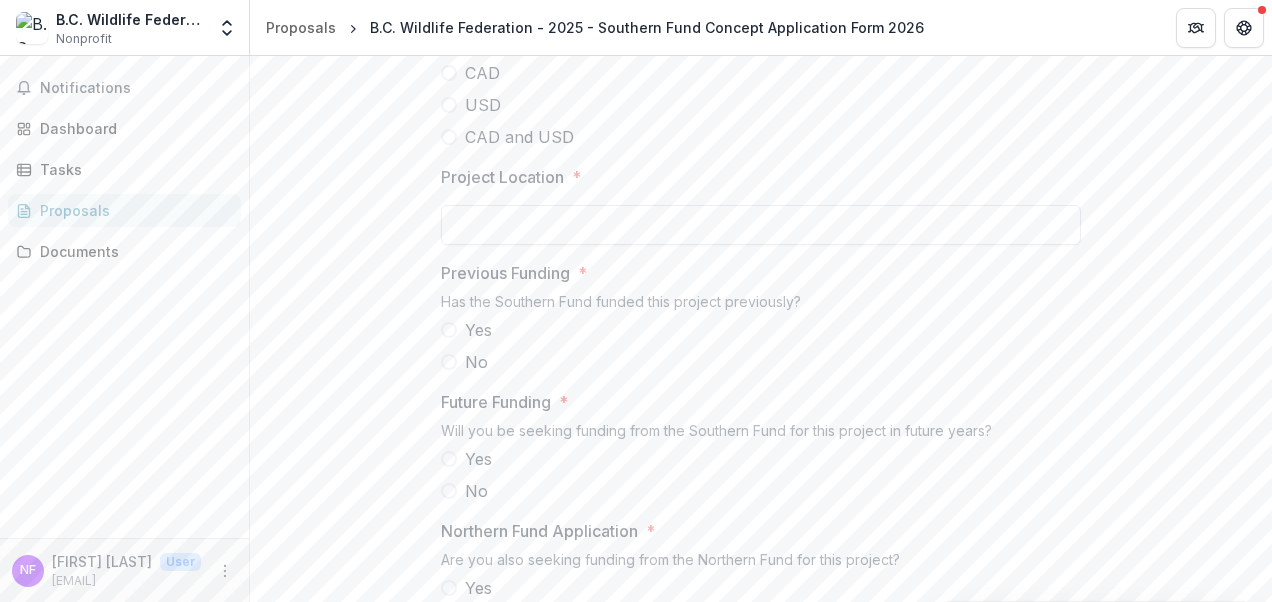 click on "Project Location *" at bounding box center [761, 225] 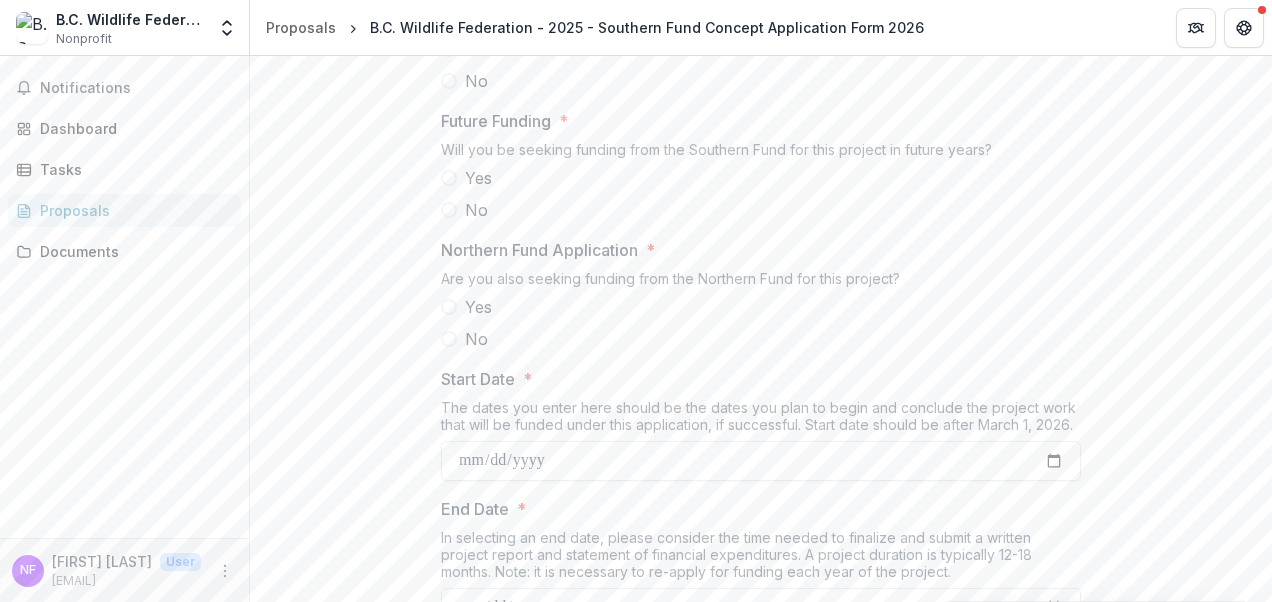 scroll, scrollTop: 2098, scrollLeft: 0, axis: vertical 